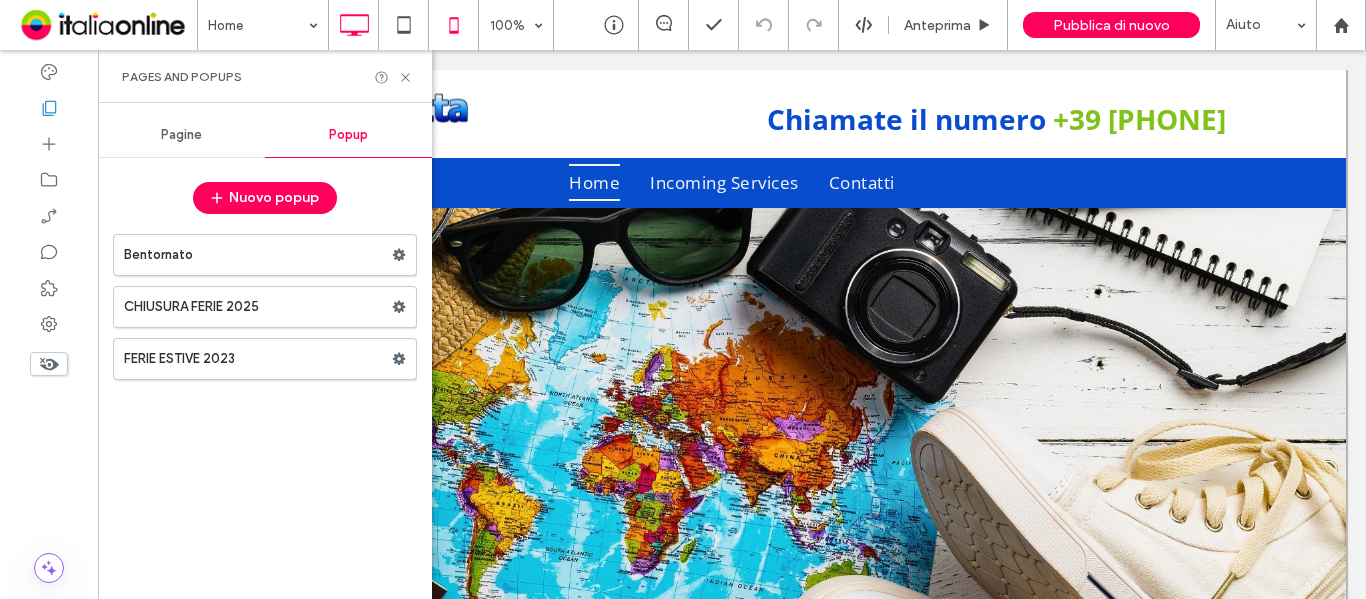 scroll, scrollTop: 0, scrollLeft: 0, axis: both 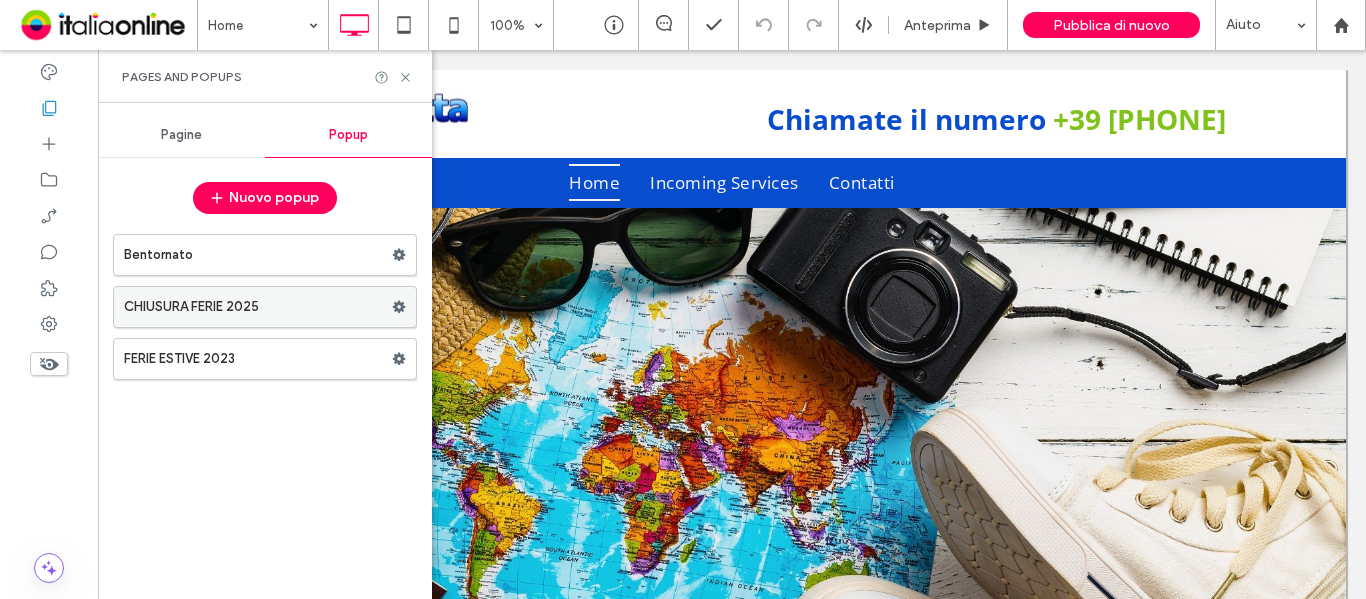 click 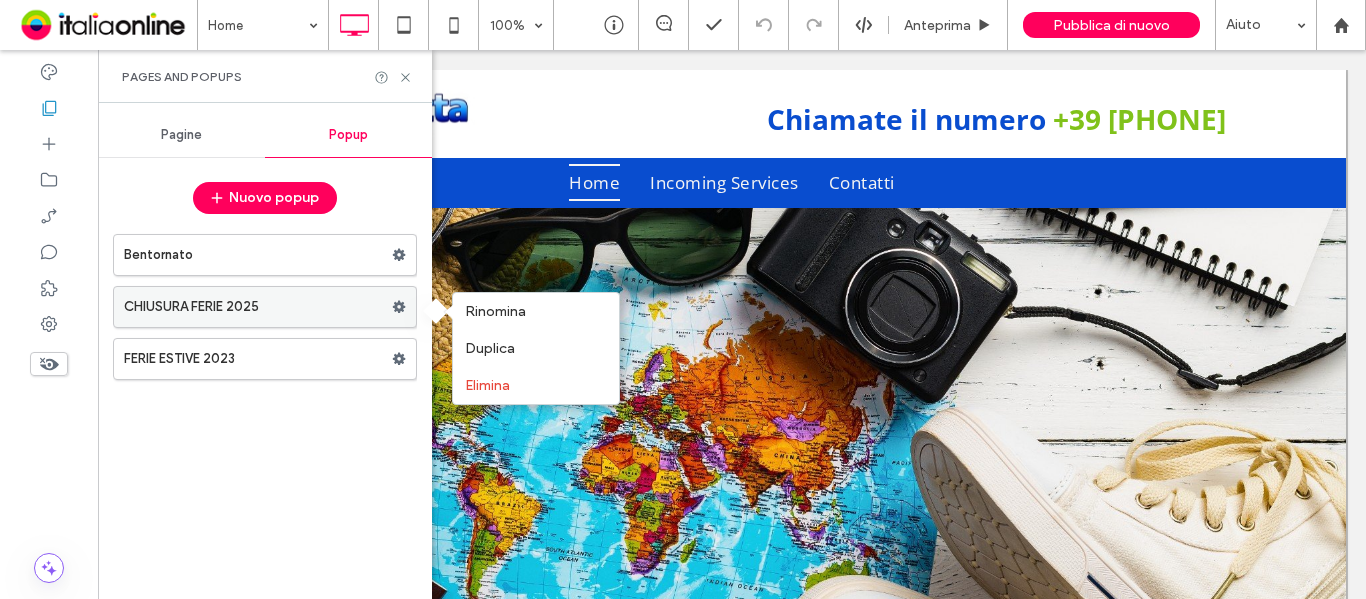 click on "CHIUSURA FERIE 2025" at bounding box center [258, 307] 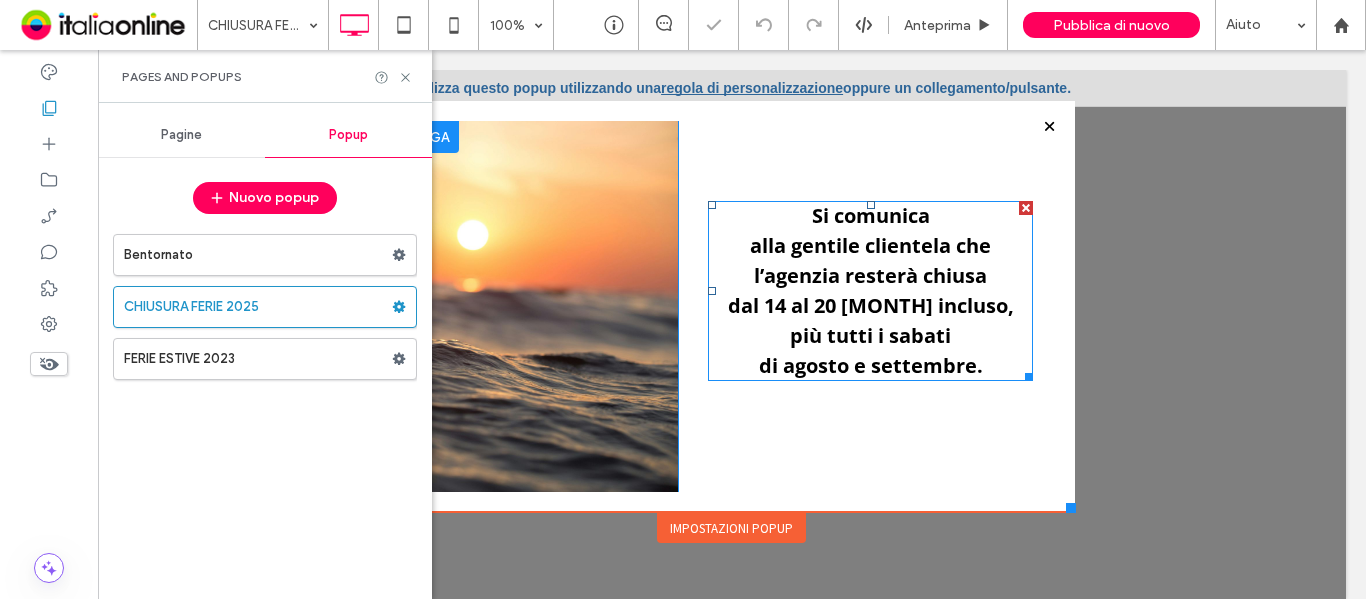 scroll, scrollTop: 0, scrollLeft: 0, axis: both 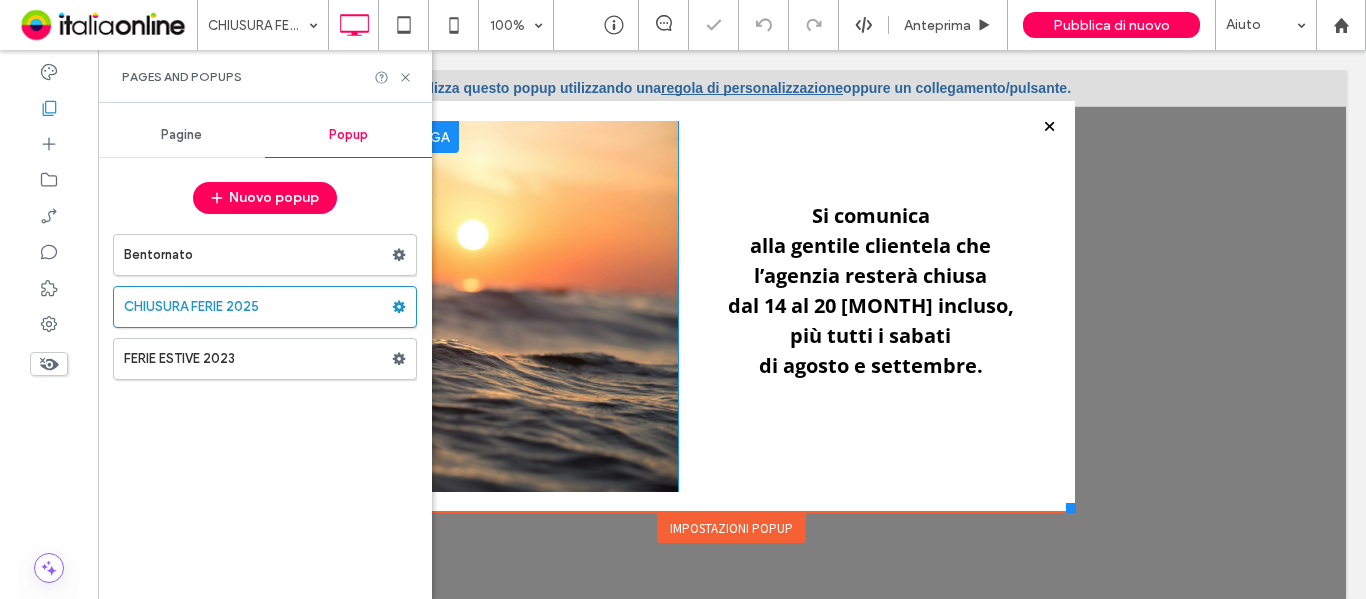 click on "Si comunica
alla gentile clientela che l’agenzia resterà chiusa
dal 14 al 20 [MONTH] incluso,
più tutti i sabati
di [MONTH] e [MONTH].
Click To Paste" at bounding box center [866, 306] 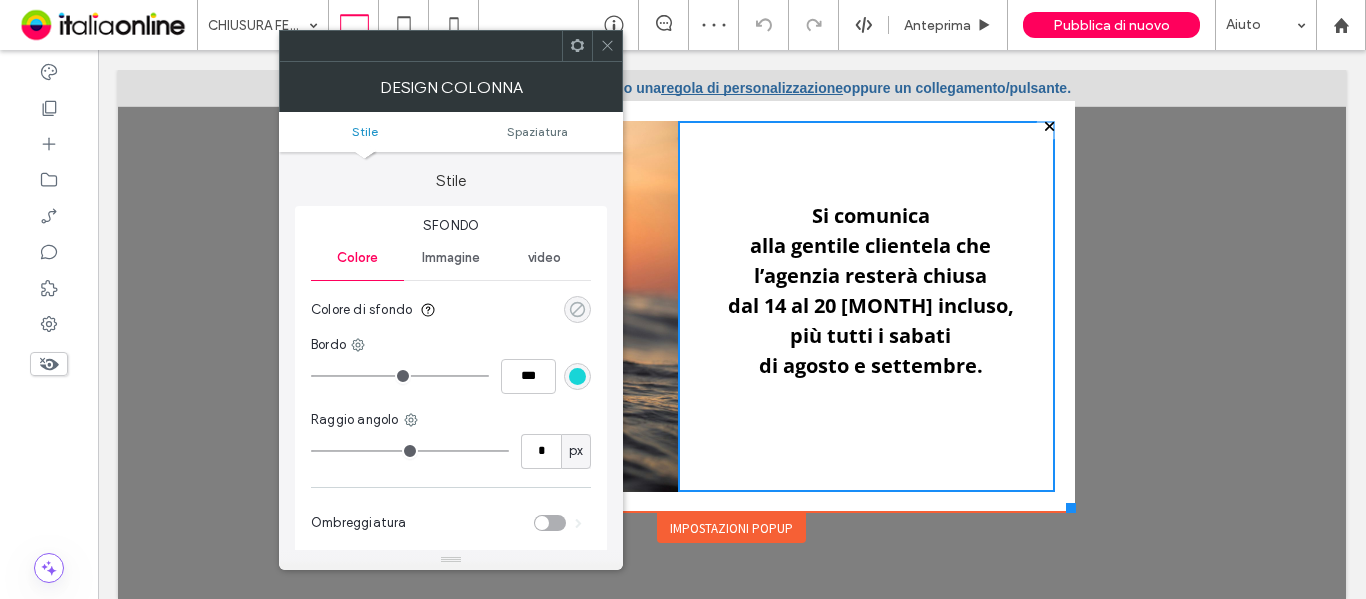 click at bounding box center [577, 309] 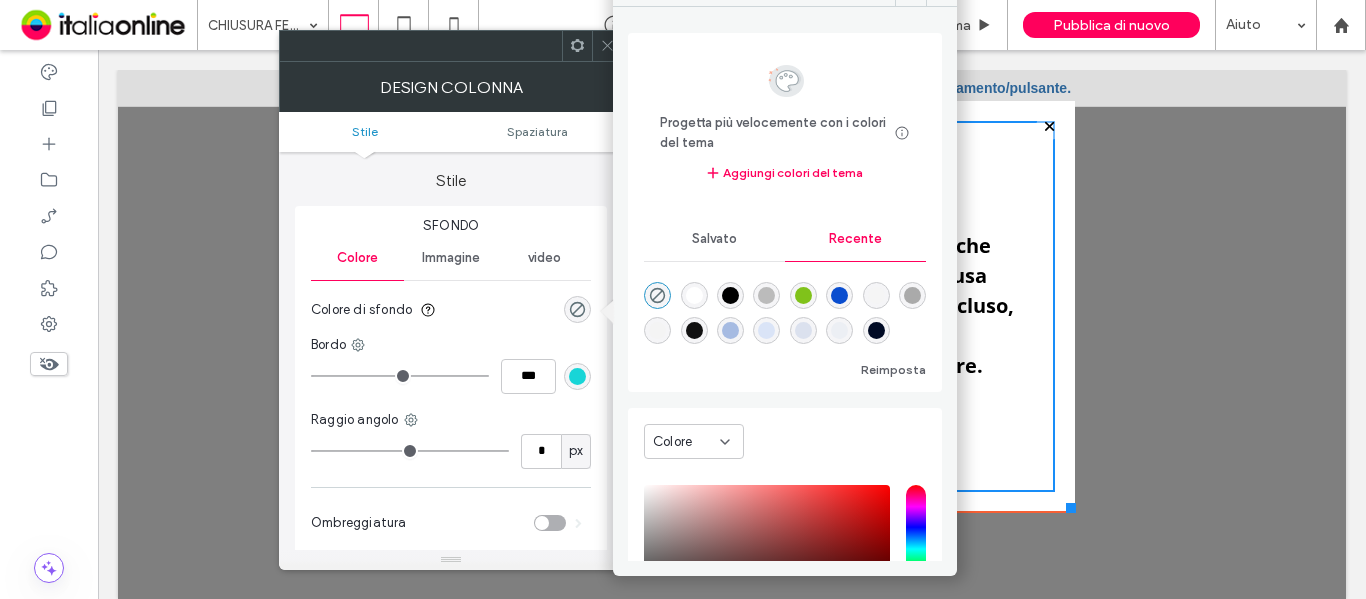 click at bounding box center [694, 295] 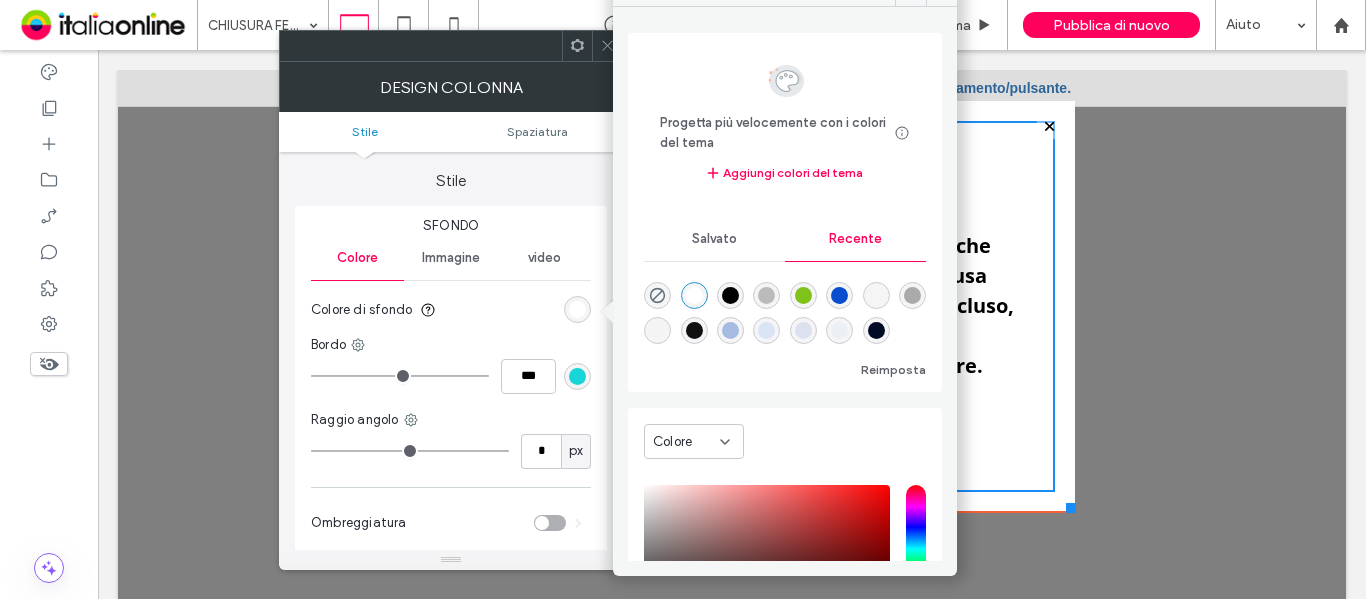 type on "*******" 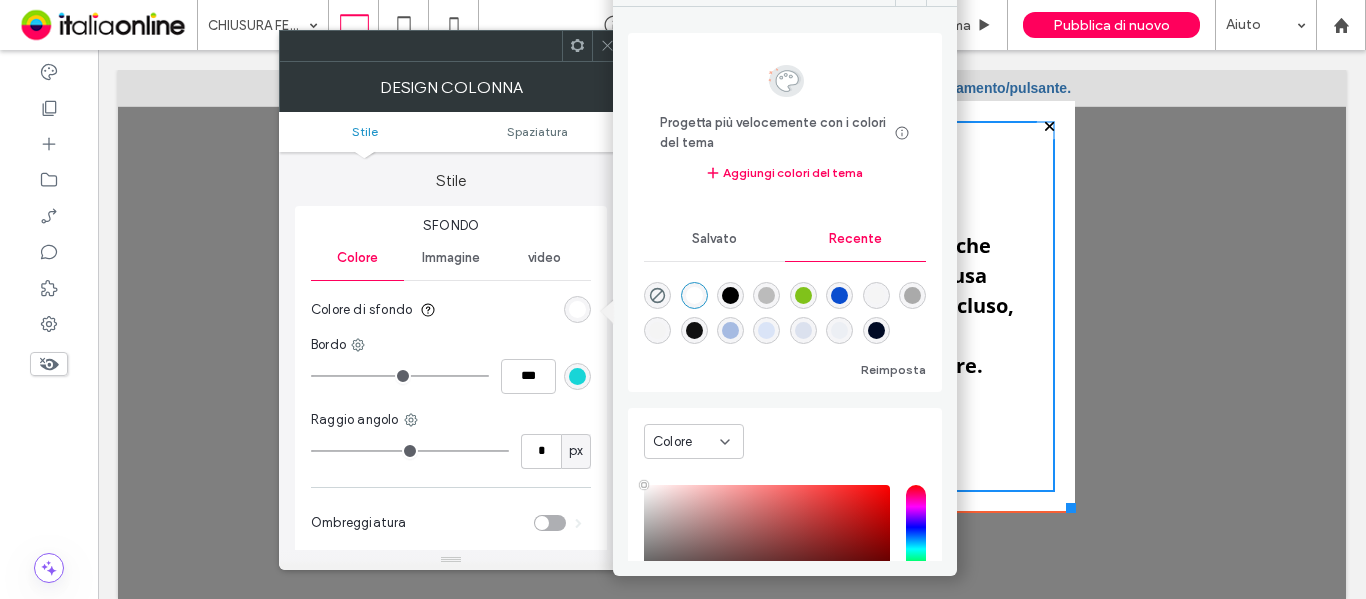 click at bounding box center [607, 46] 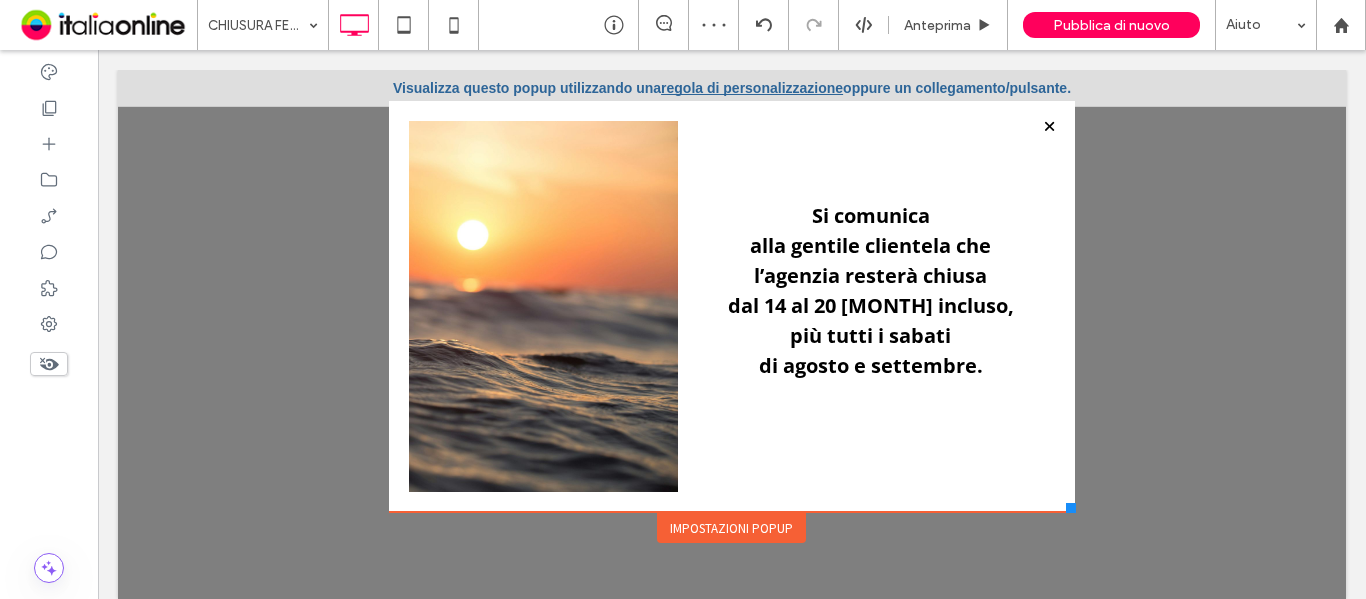 click on "Impostazioni popup" at bounding box center [731, 528] 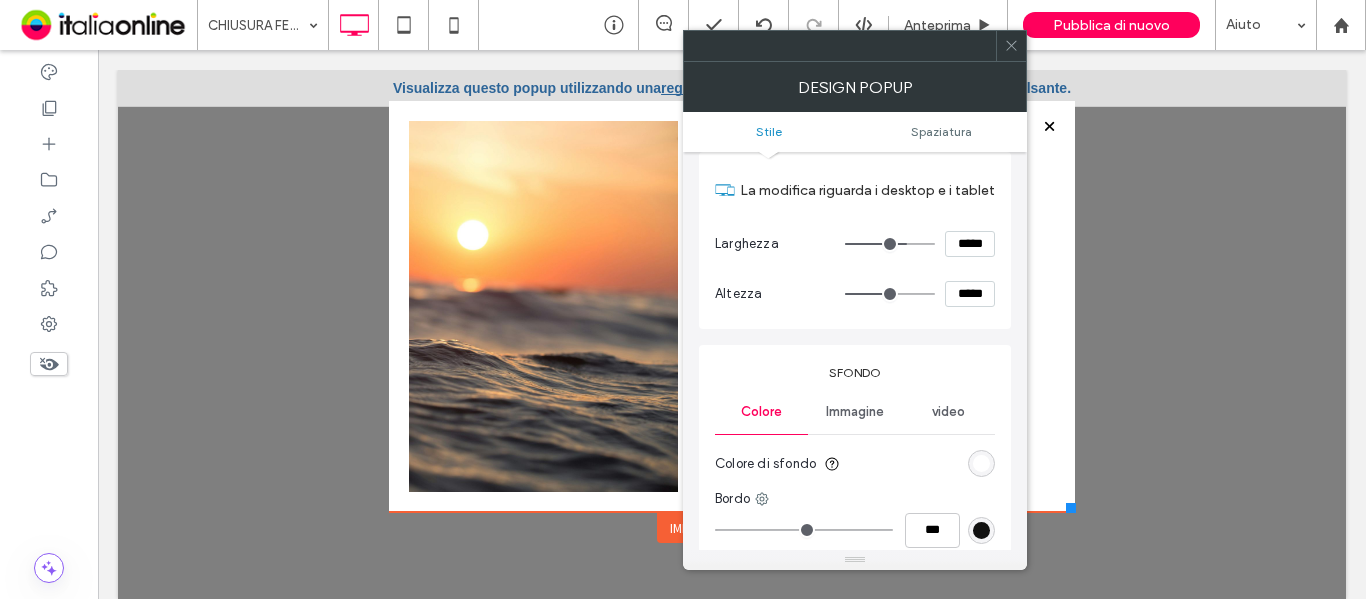 scroll, scrollTop: 100, scrollLeft: 0, axis: vertical 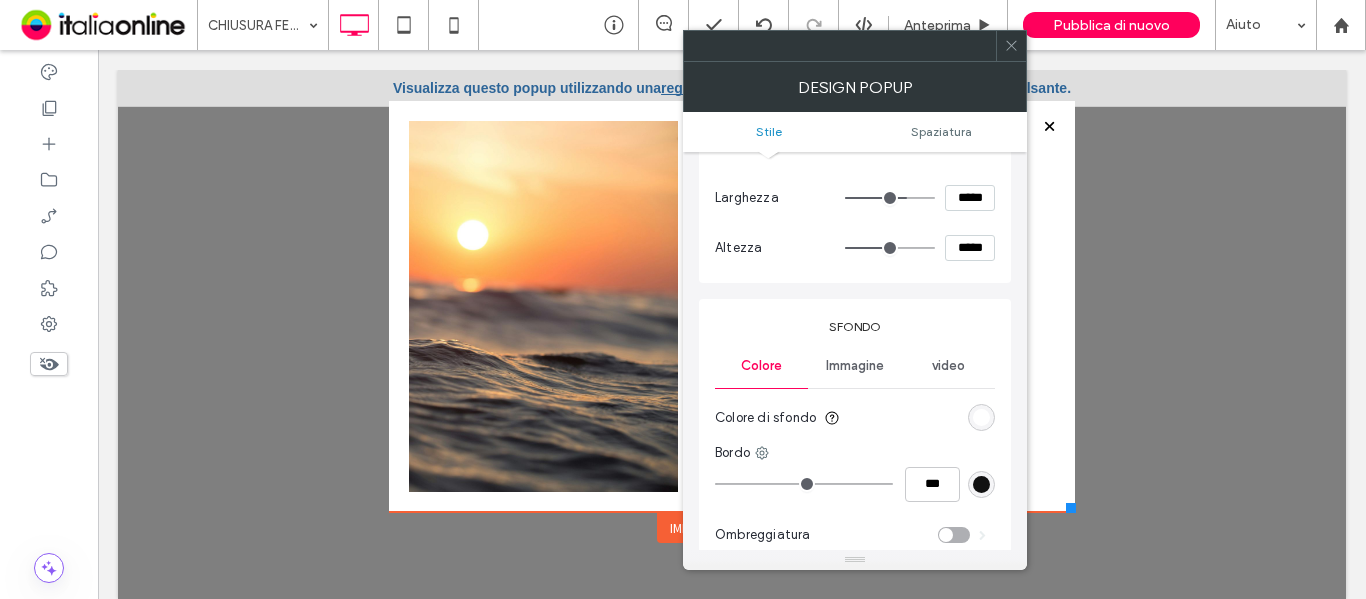 click at bounding box center [981, 417] 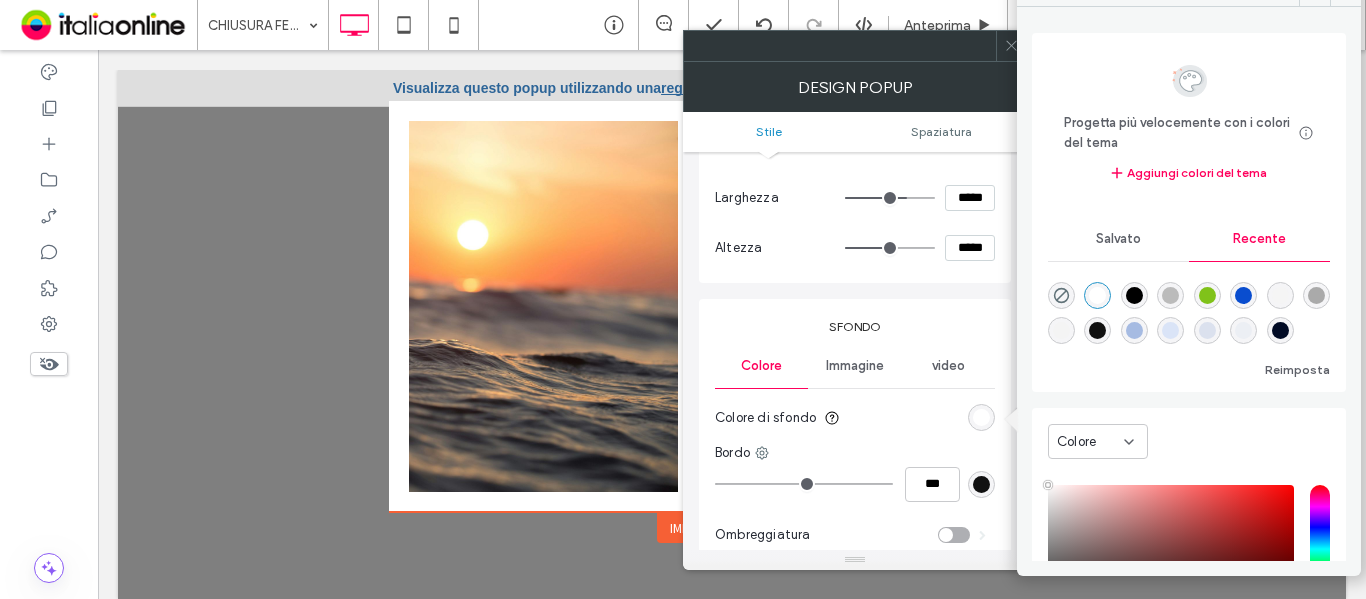 click at bounding box center (1097, 295) 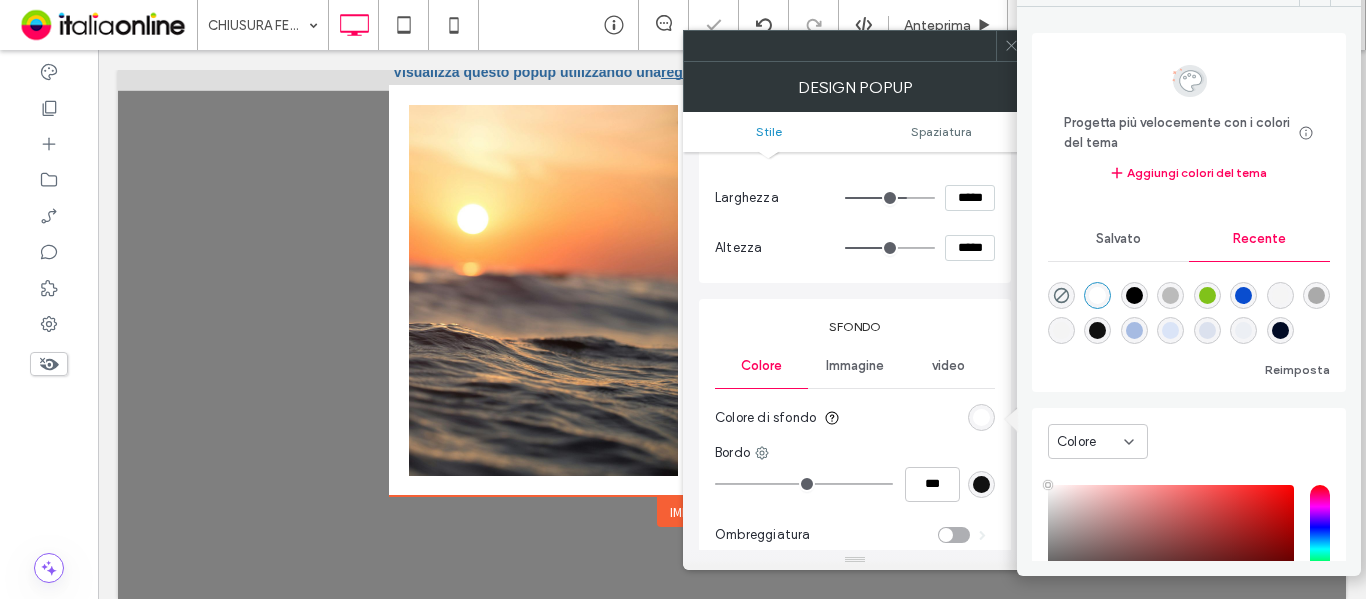 scroll, scrollTop: 20, scrollLeft: 0, axis: vertical 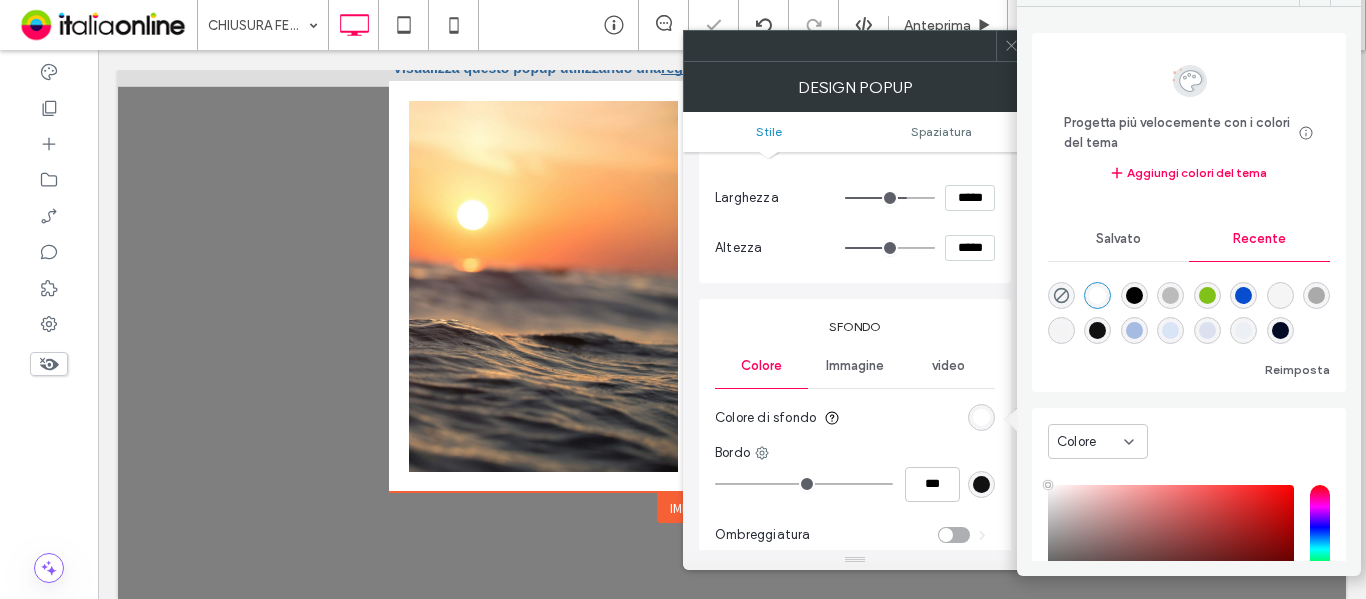 click 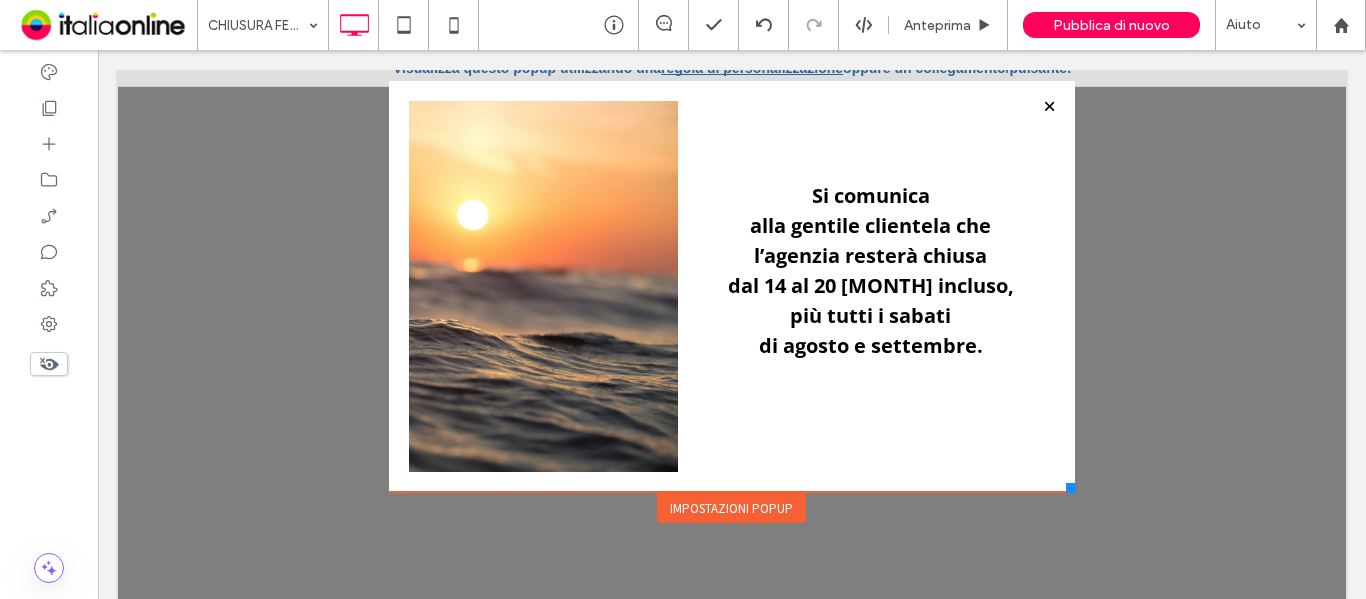drag, startPoint x: 745, startPoint y: 510, endPoint x: 706, endPoint y: 506, distance: 39.20459 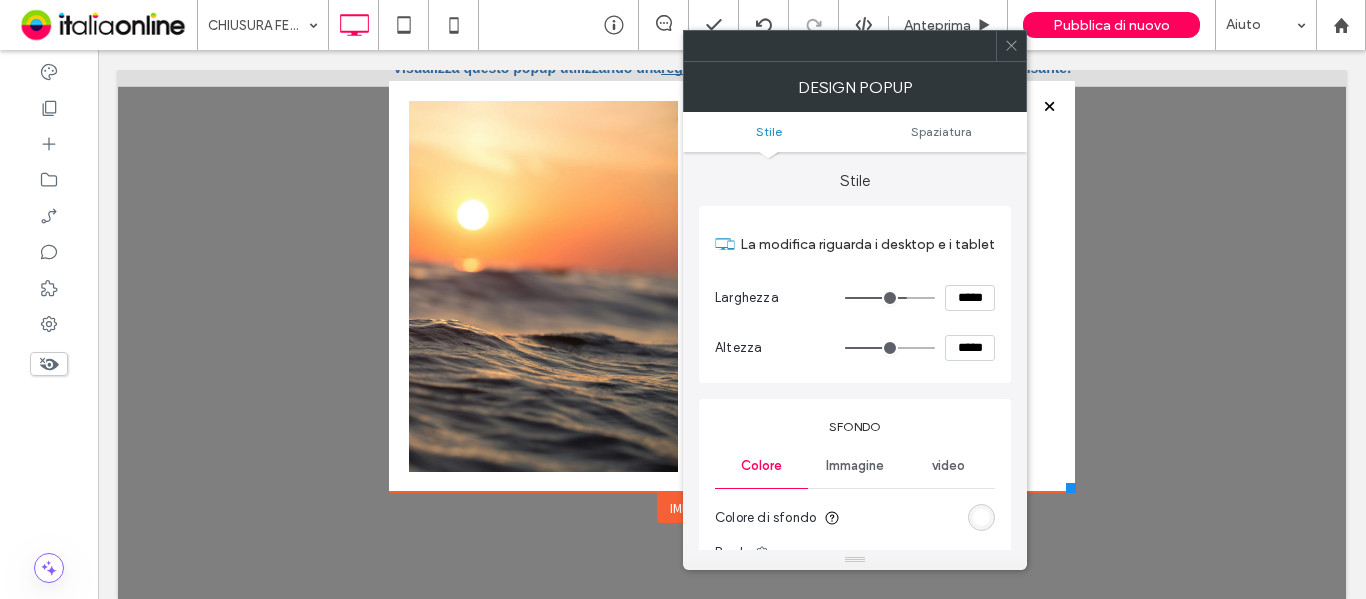 scroll, scrollTop: 200, scrollLeft: 0, axis: vertical 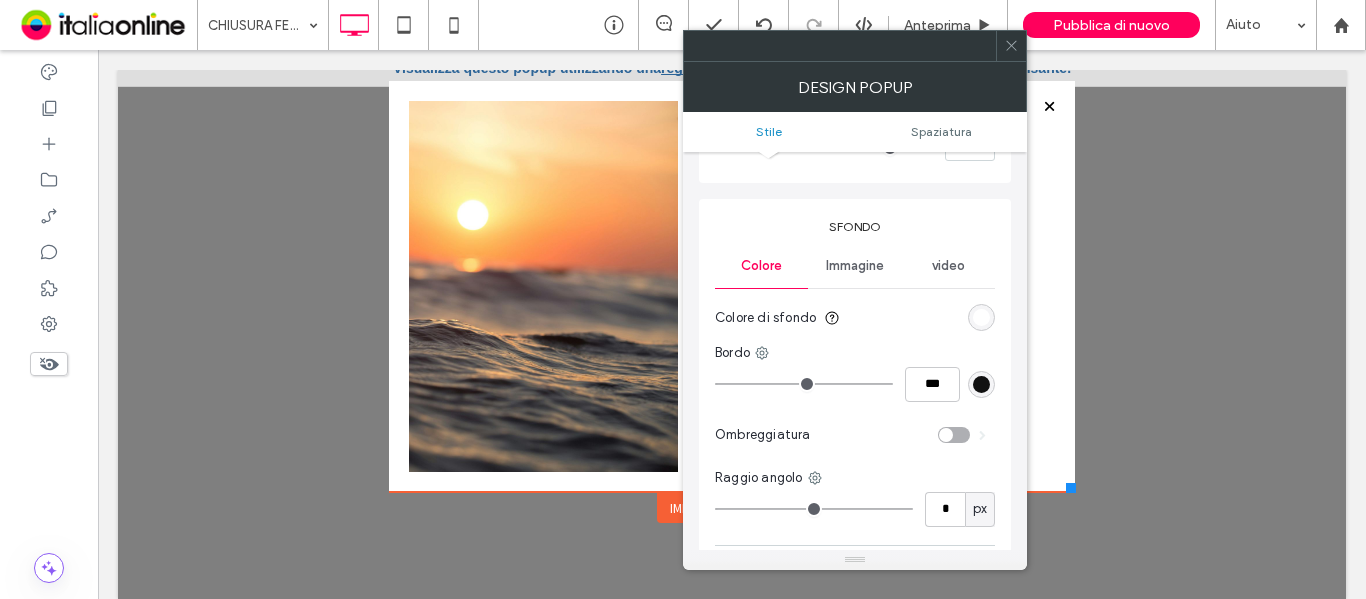 click at bounding box center (981, 317) 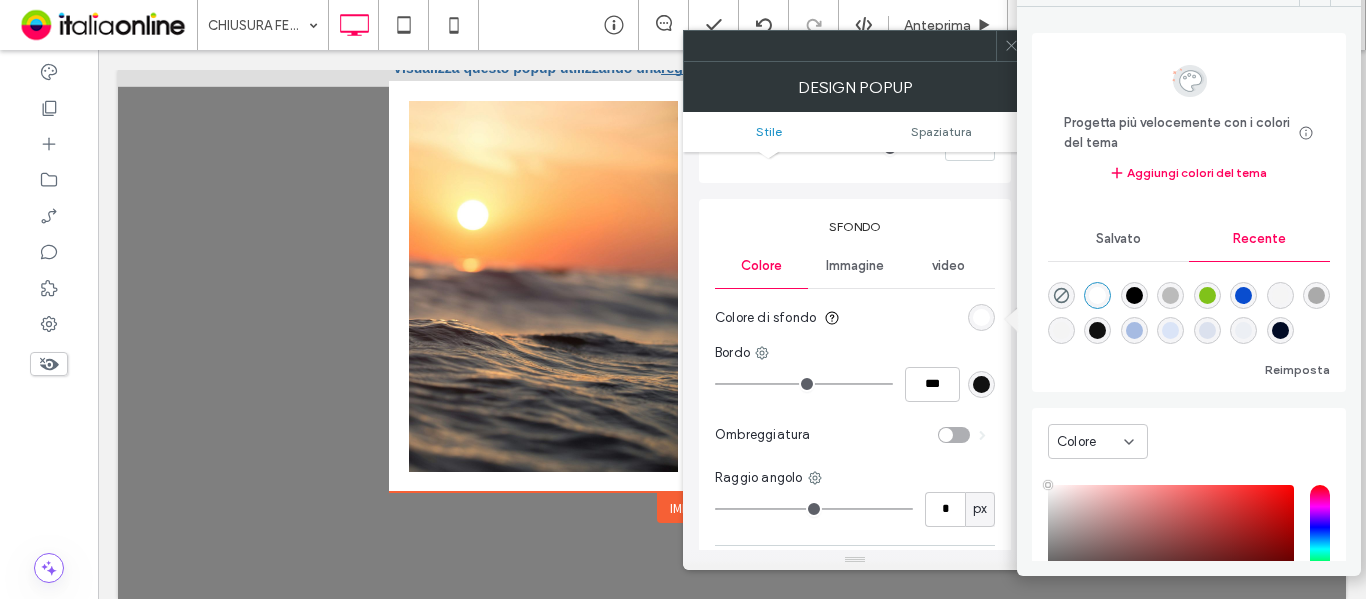 click at bounding box center [1097, 295] 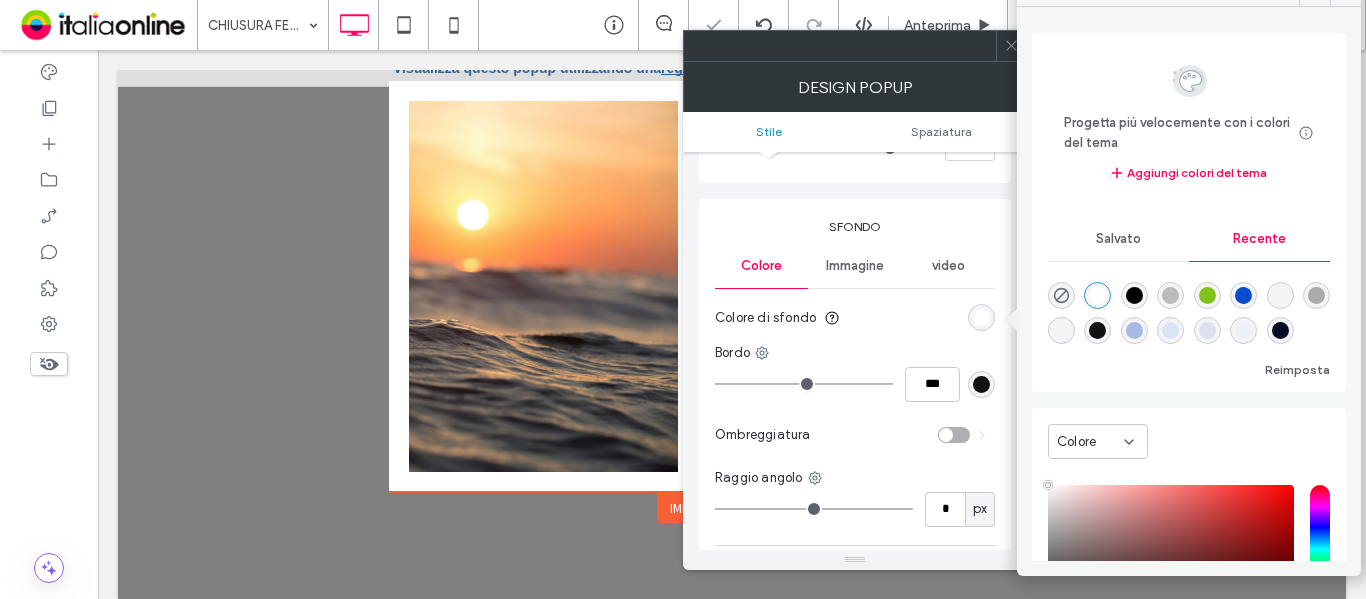 click 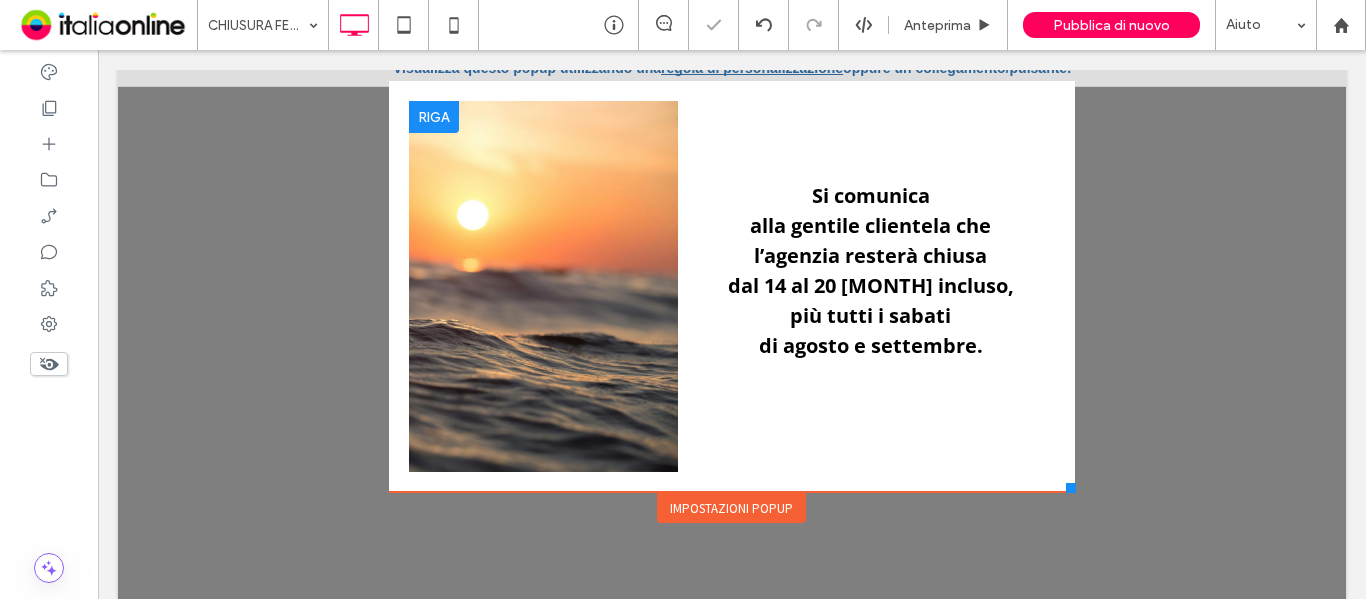 scroll, scrollTop: 0, scrollLeft: 0, axis: both 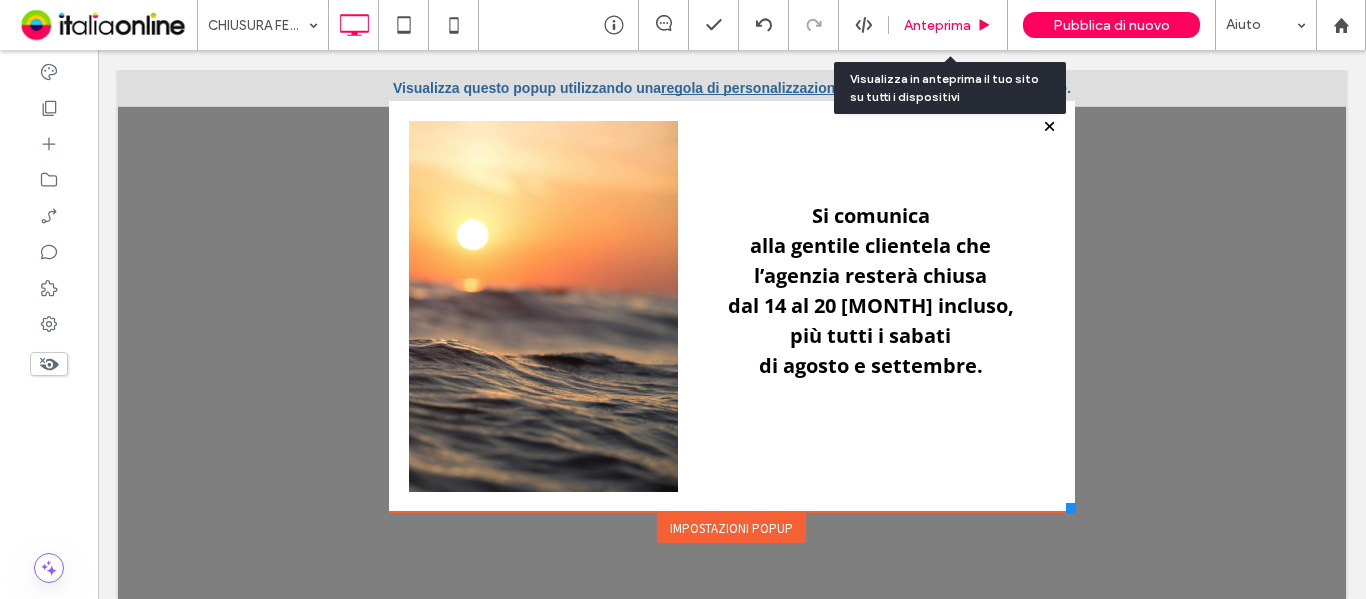 click on "Anteprima" at bounding box center (937, 25) 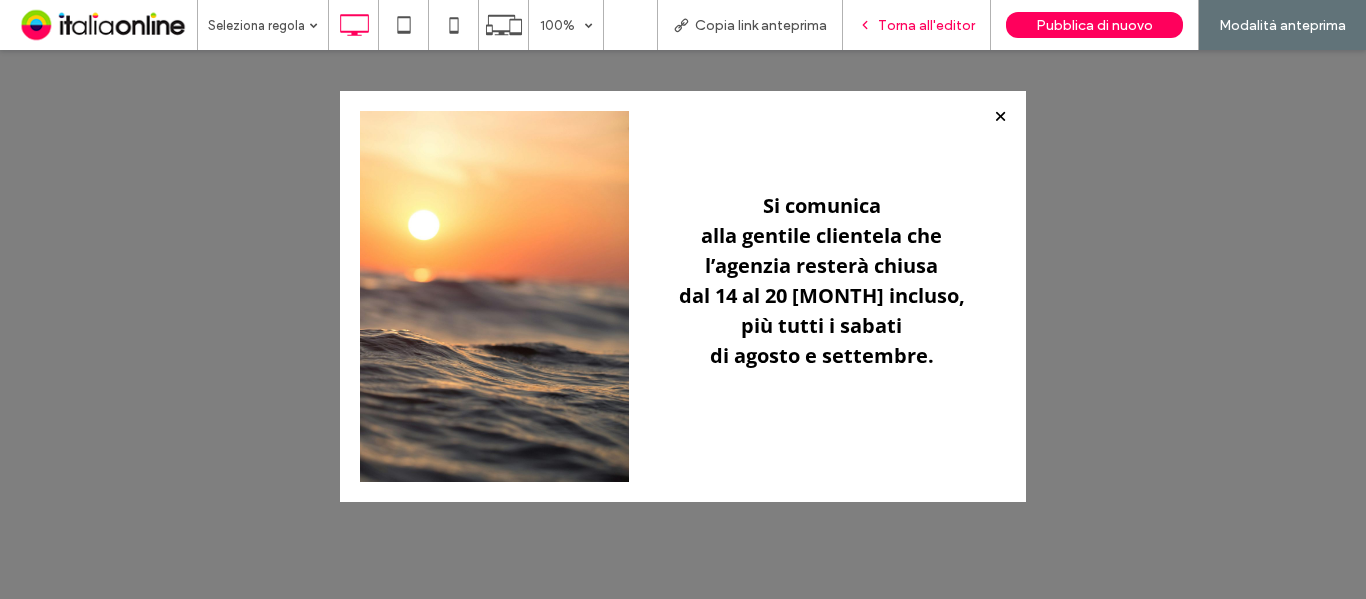 click on "Torna all'editor" at bounding box center (926, 25) 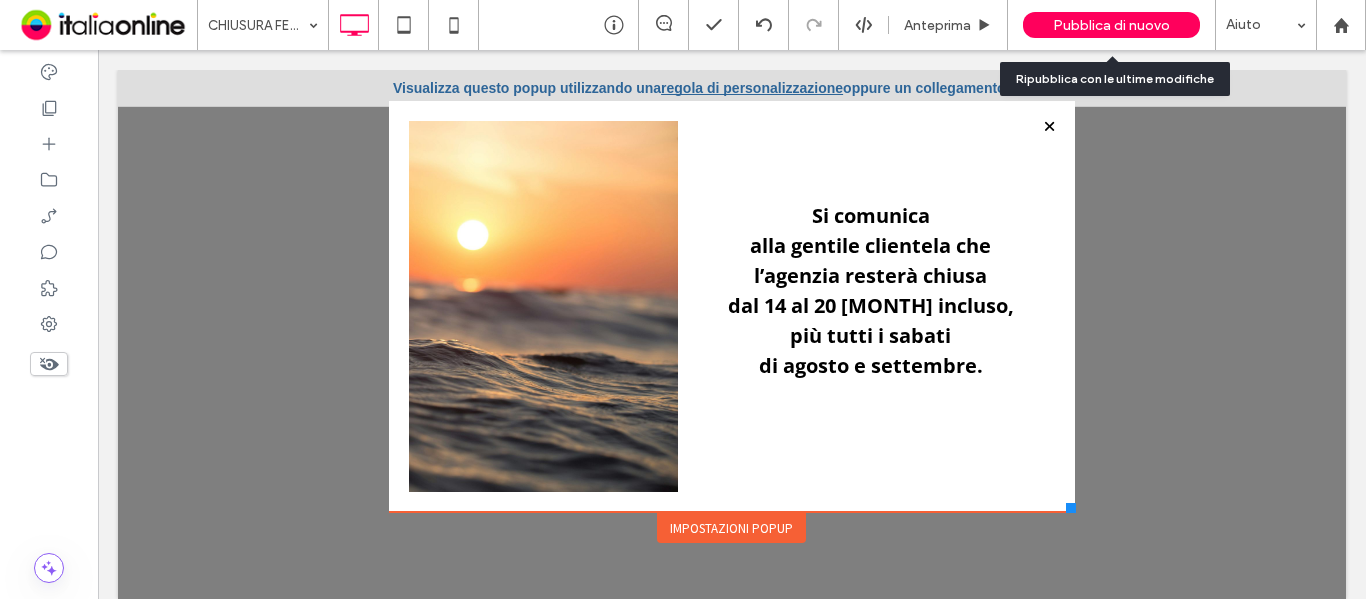 click on "Pubblica di nuovo" at bounding box center (1111, 25) 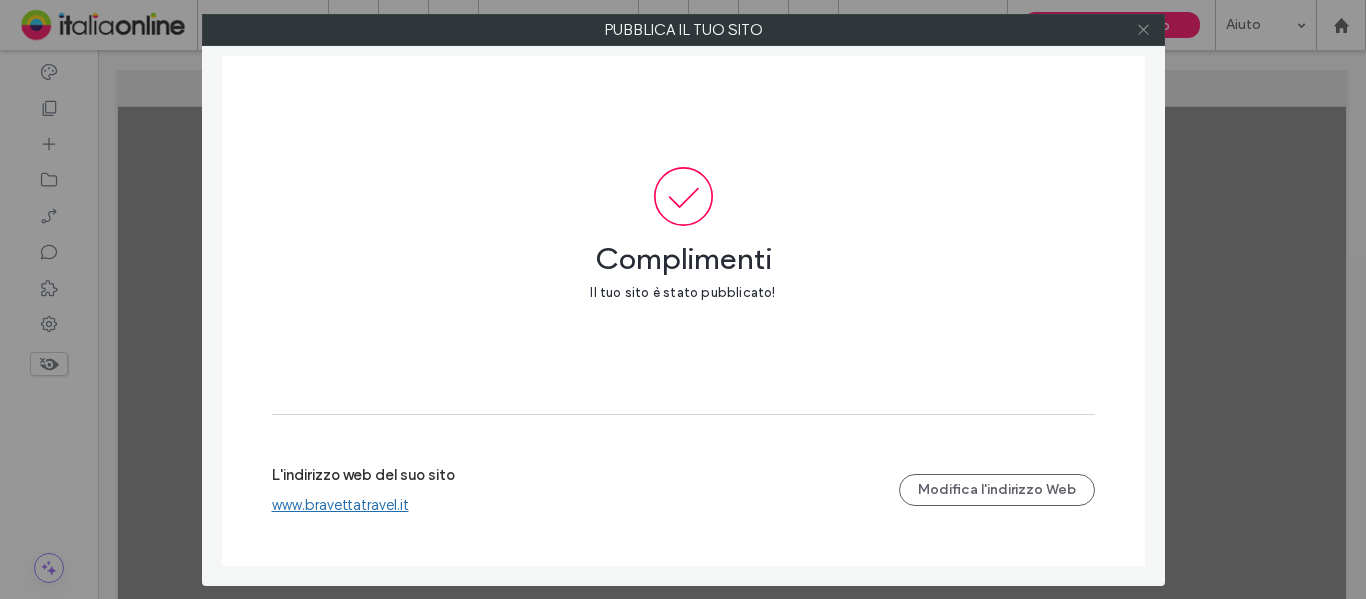 click 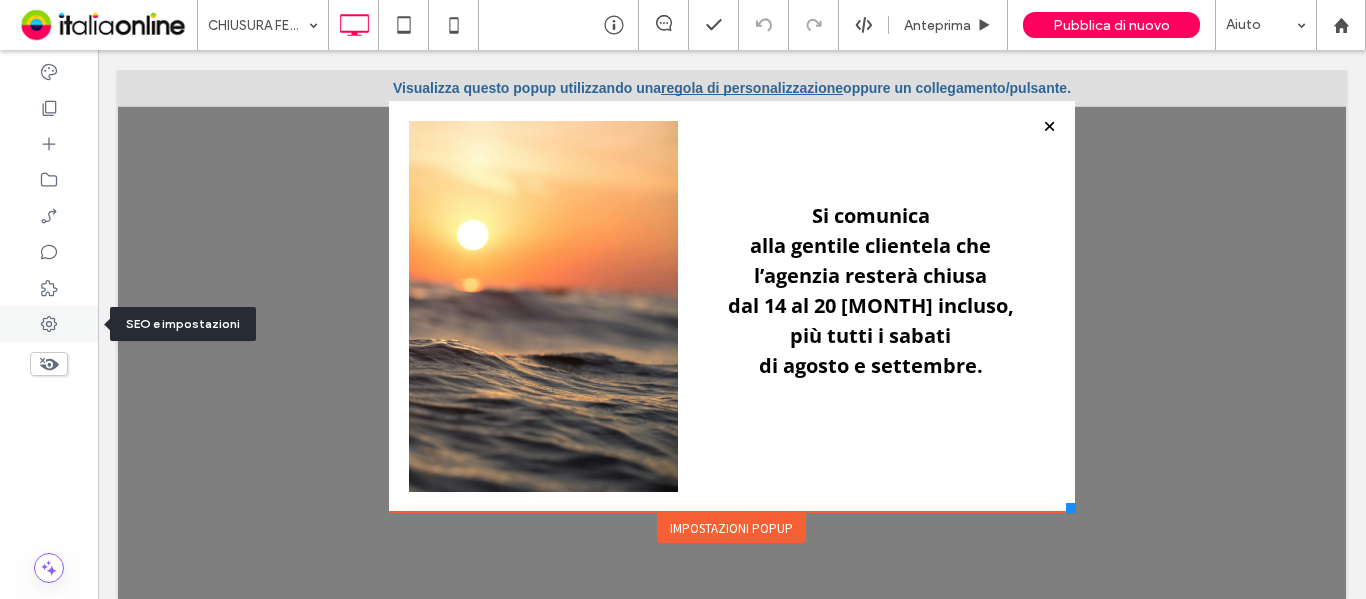 click 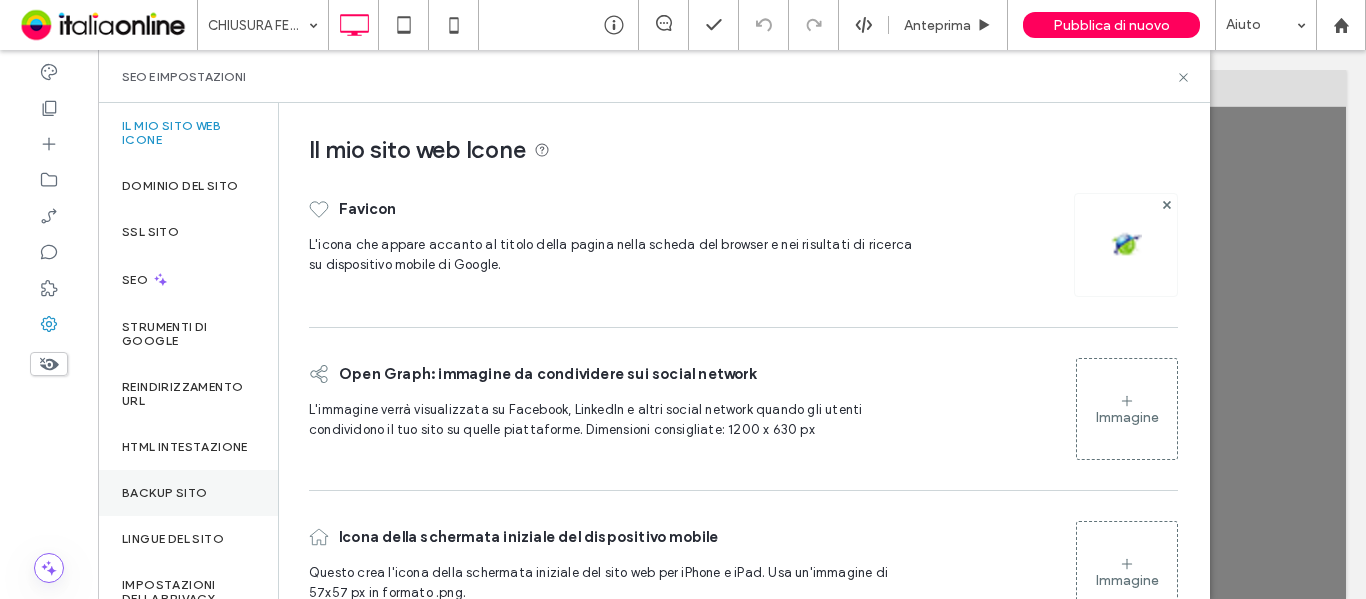 drag, startPoint x: 186, startPoint y: 506, endPoint x: 219, endPoint y: 504, distance: 33.06055 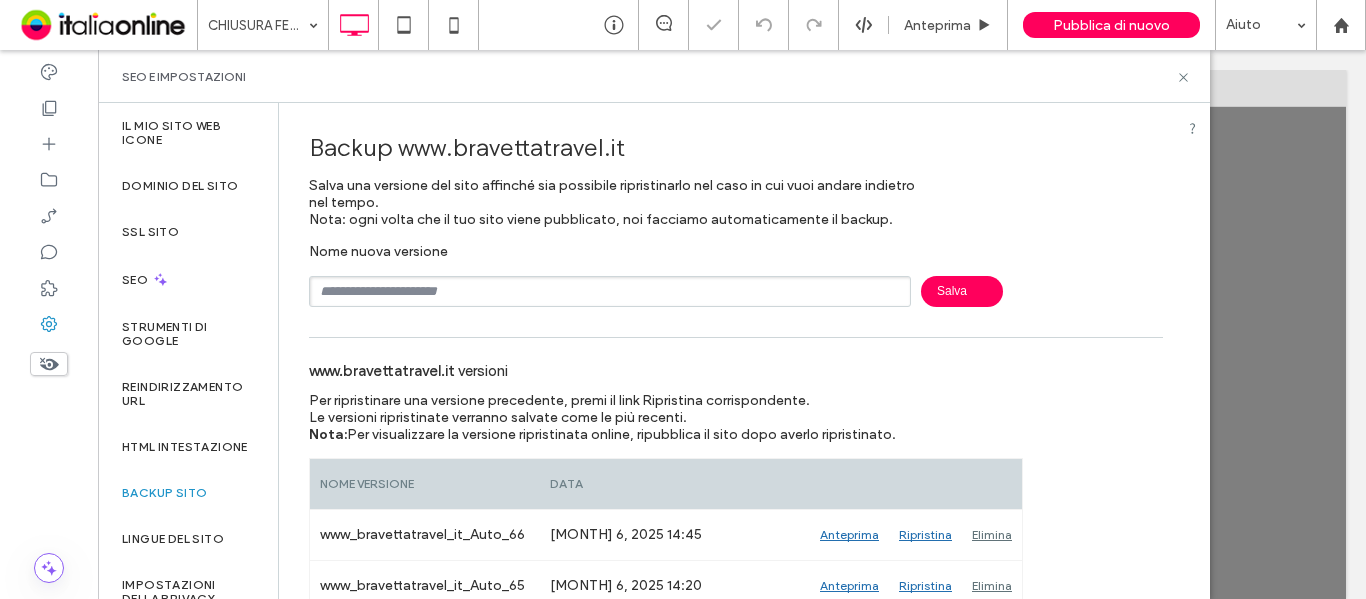 click at bounding box center [610, 291] 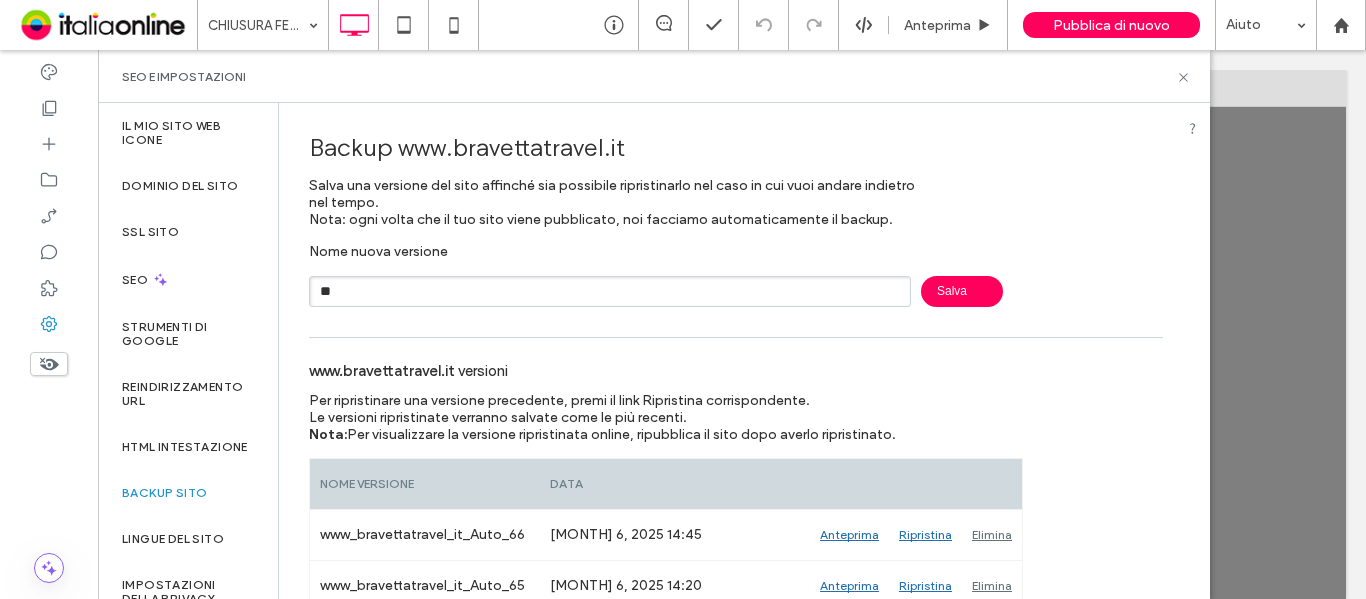 click on "**" at bounding box center (610, 291) 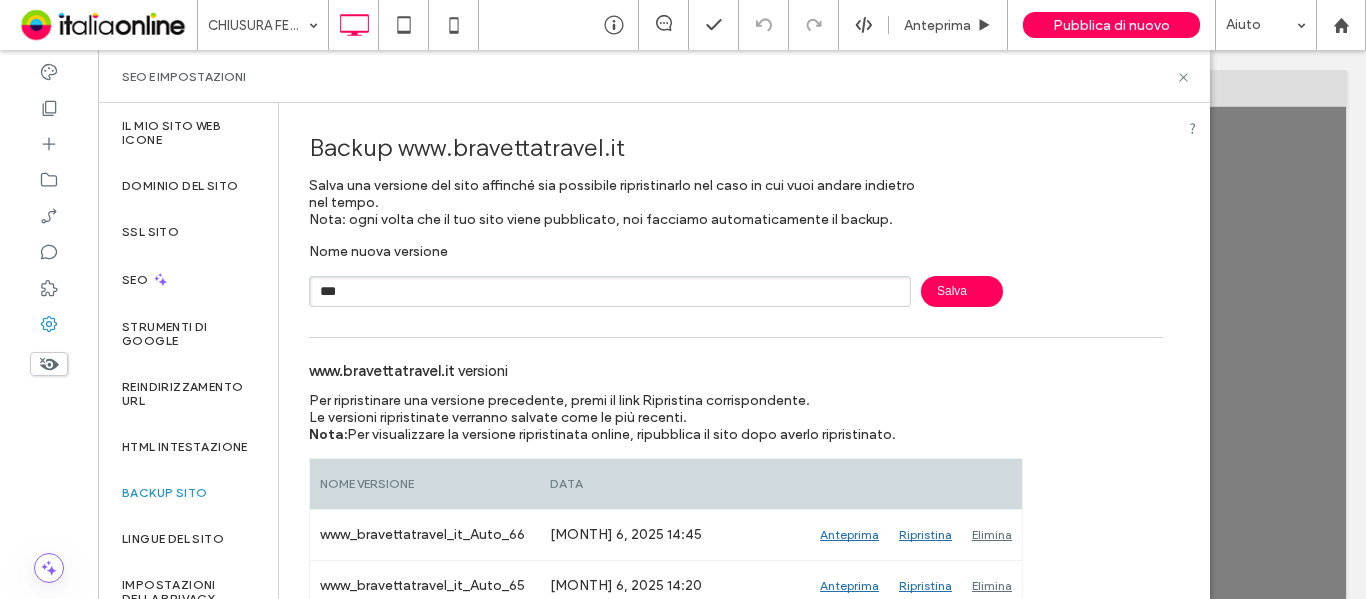 paste on "********" 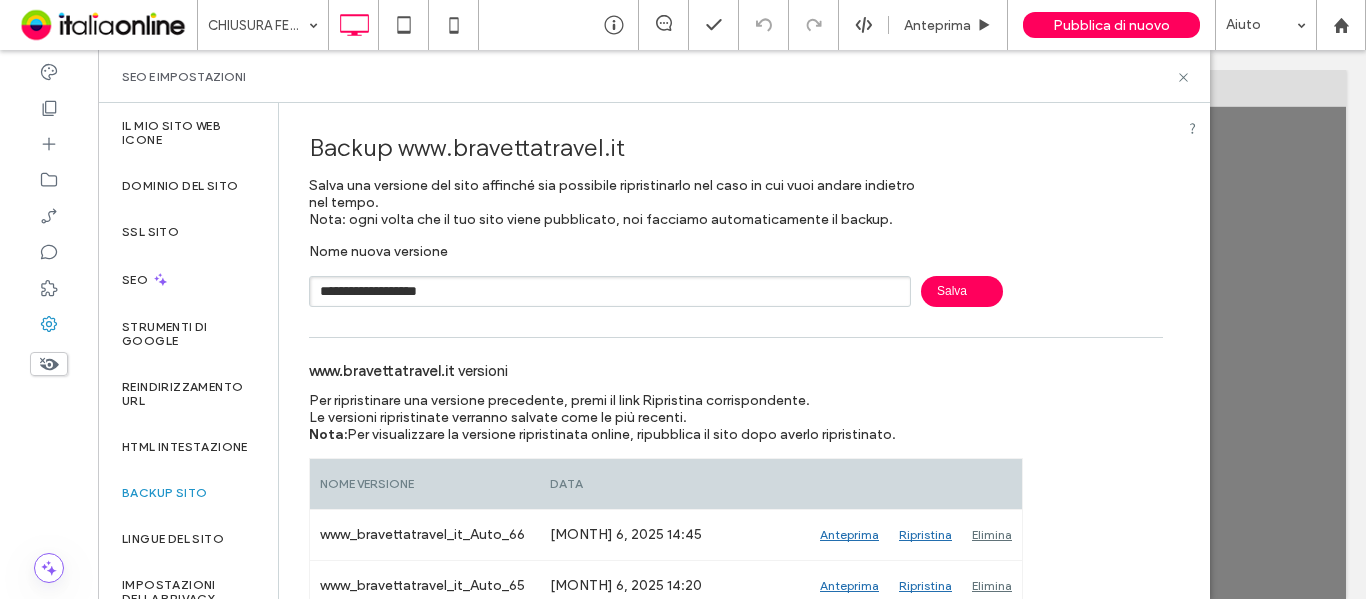 type on "**********" 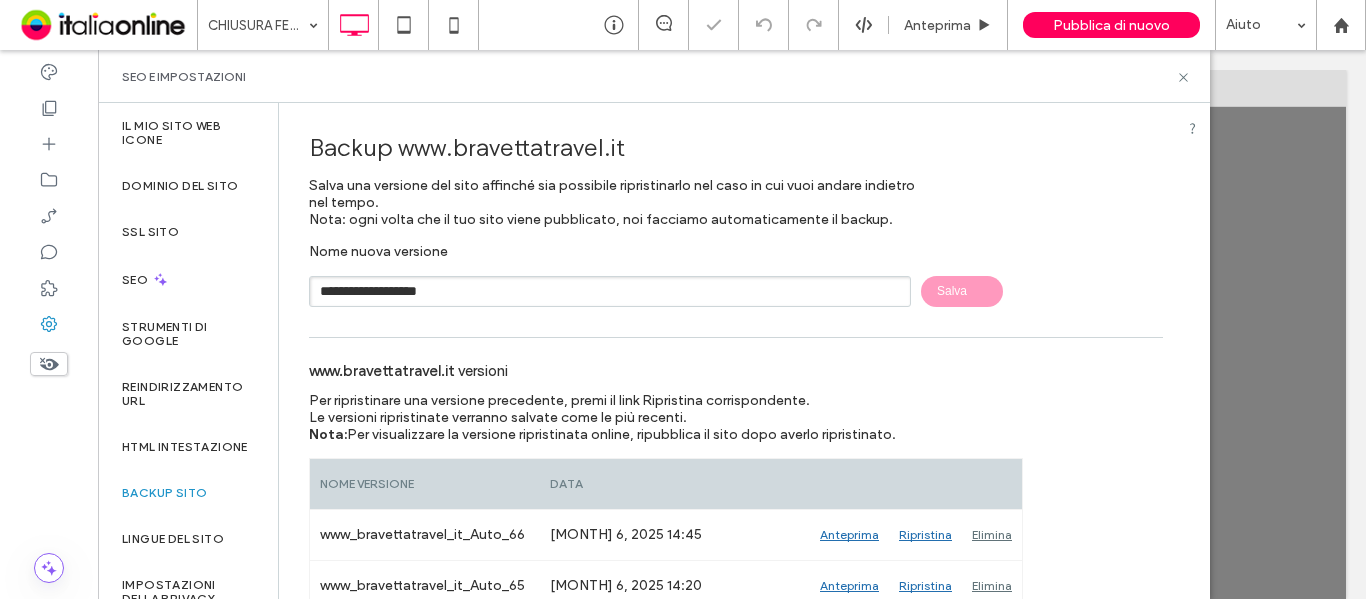 type 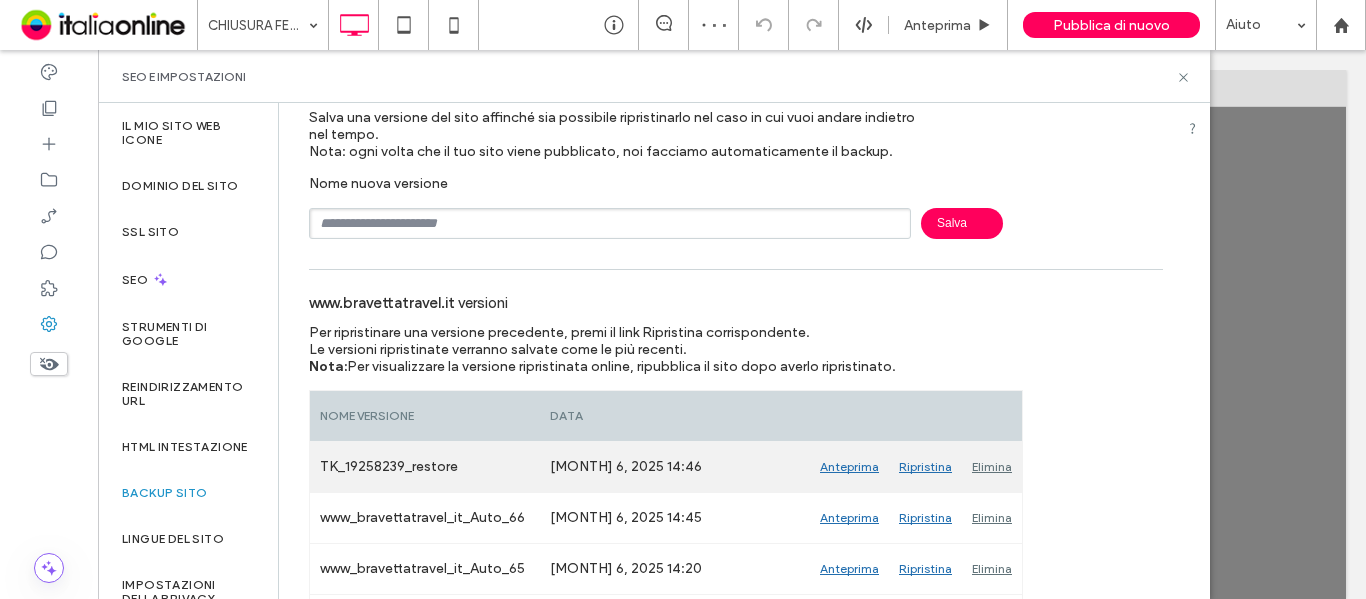 scroll, scrollTop: 100, scrollLeft: 0, axis: vertical 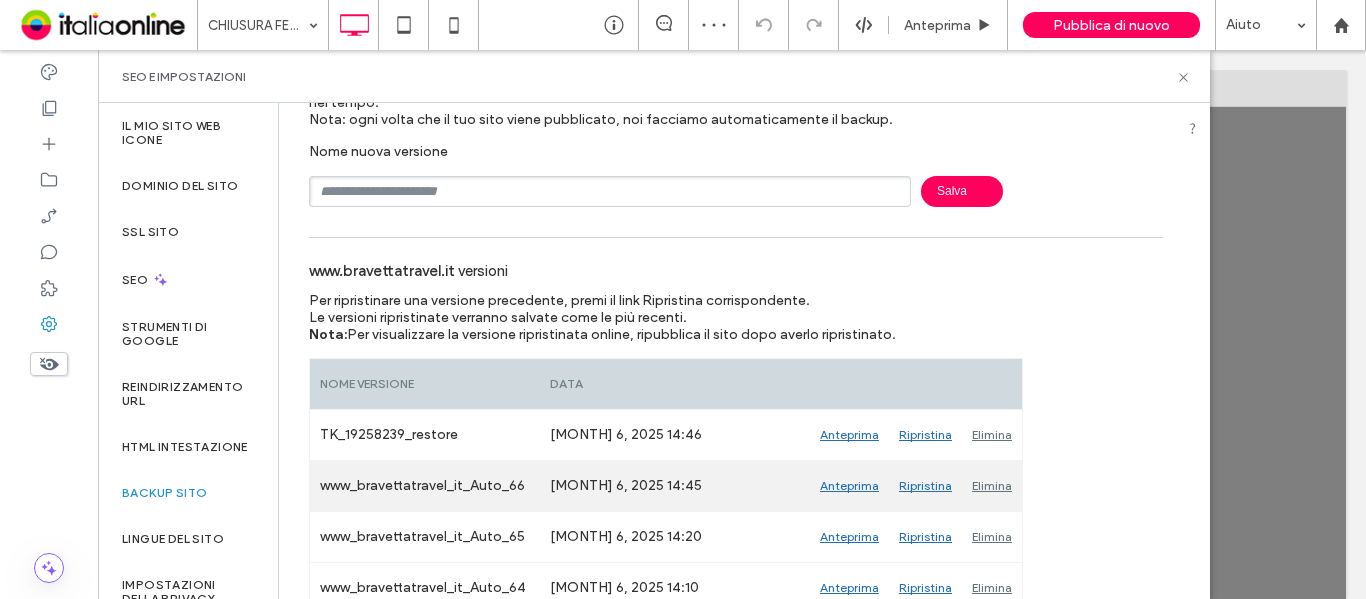 click on "Elimina" at bounding box center (992, 486) 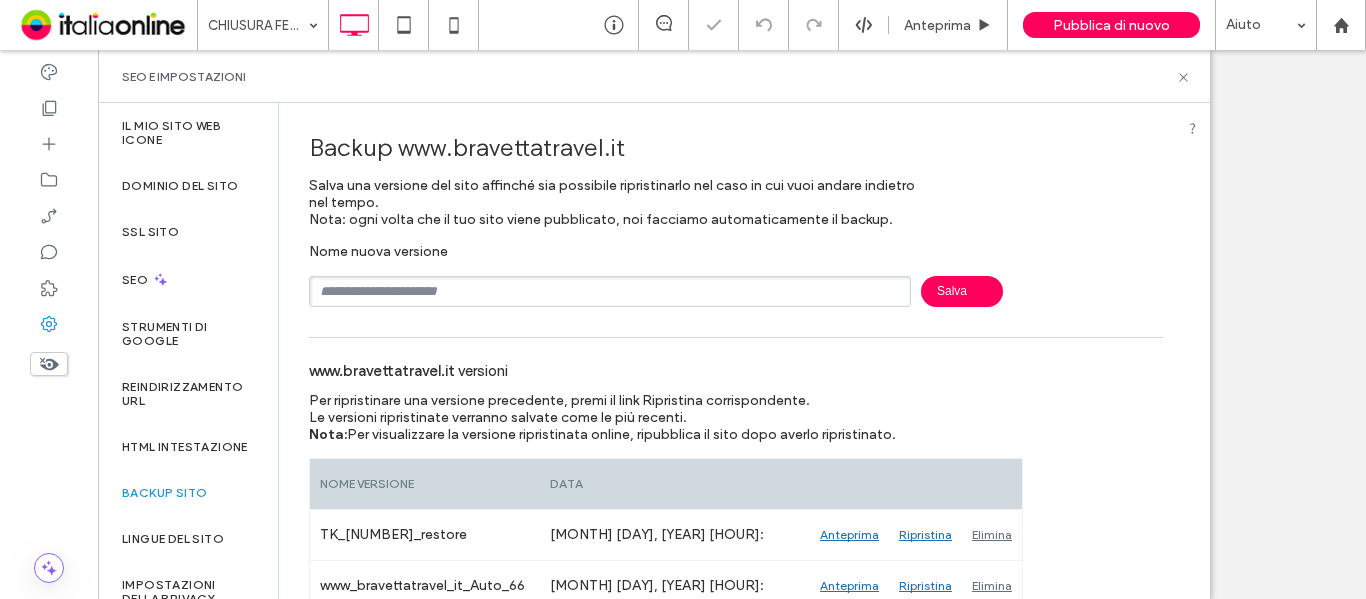 scroll, scrollTop: 0, scrollLeft: 0, axis: both 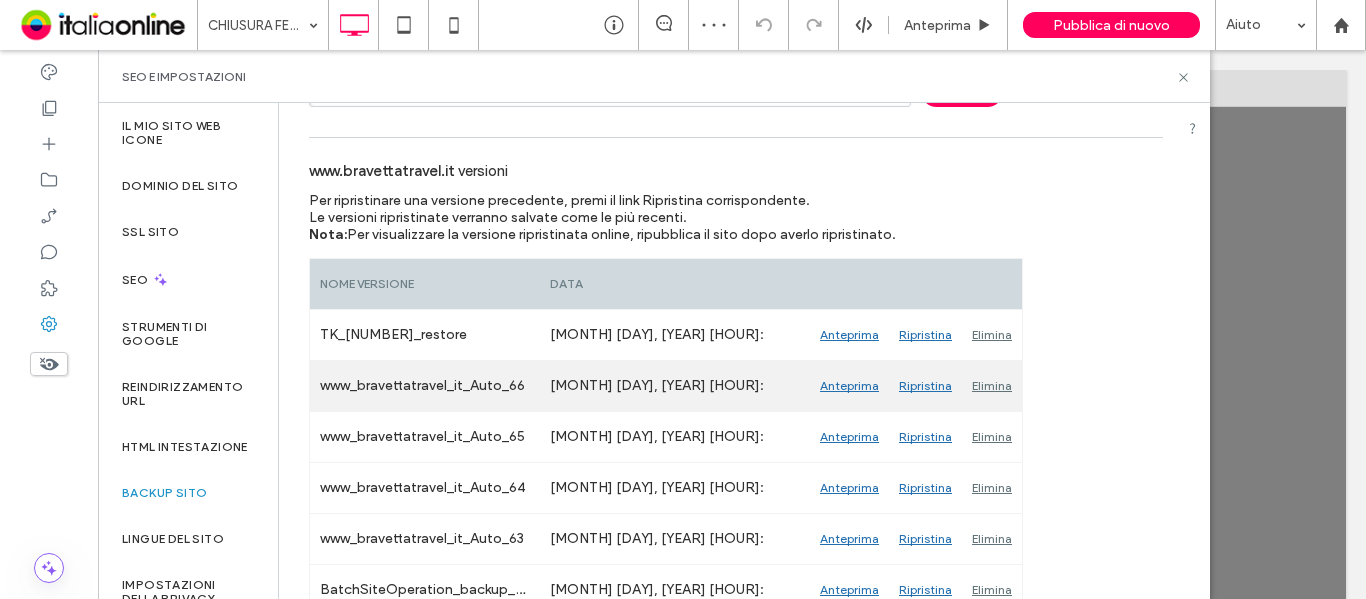 click on "Elimina" at bounding box center (992, 386) 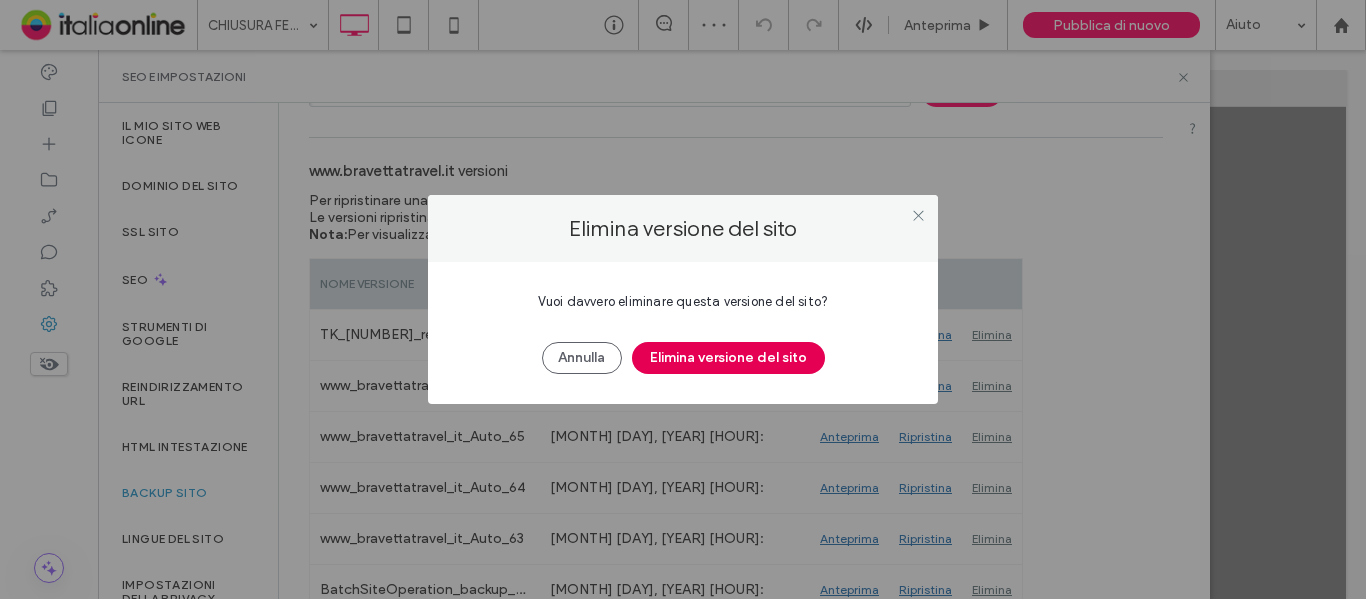 click on "Elimina versione del sito" at bounding box center (728, 358) 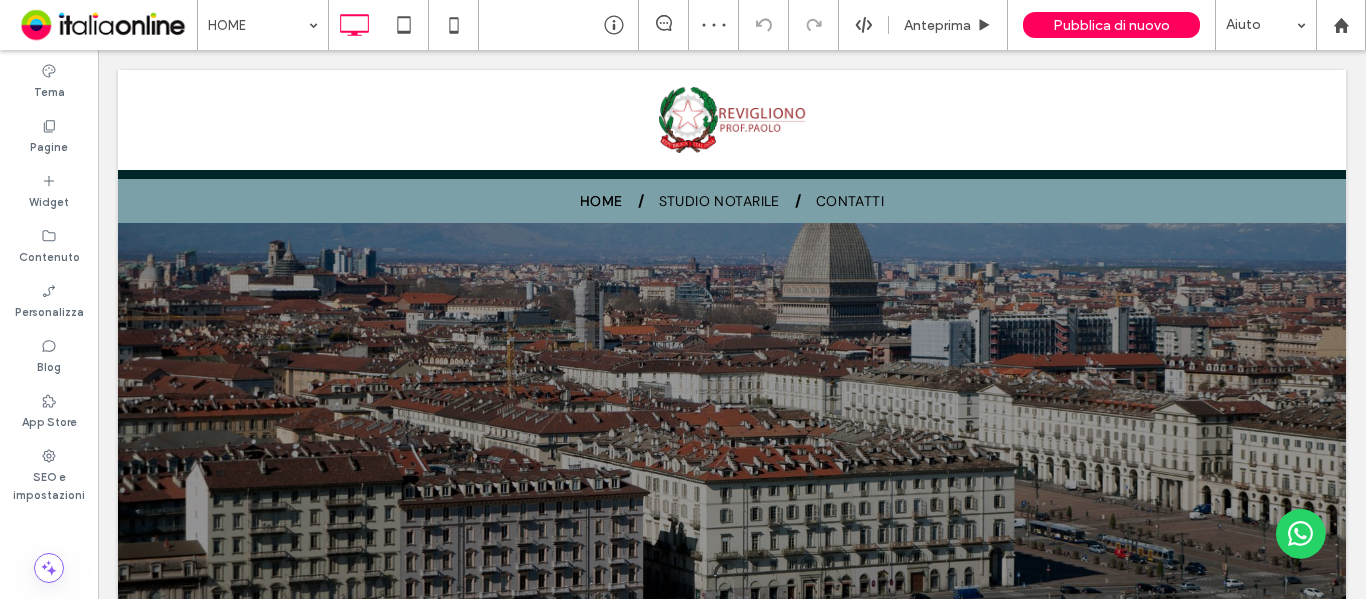 scroll, scrollTop: 3000, scrollLeft: 0, axis: vertical 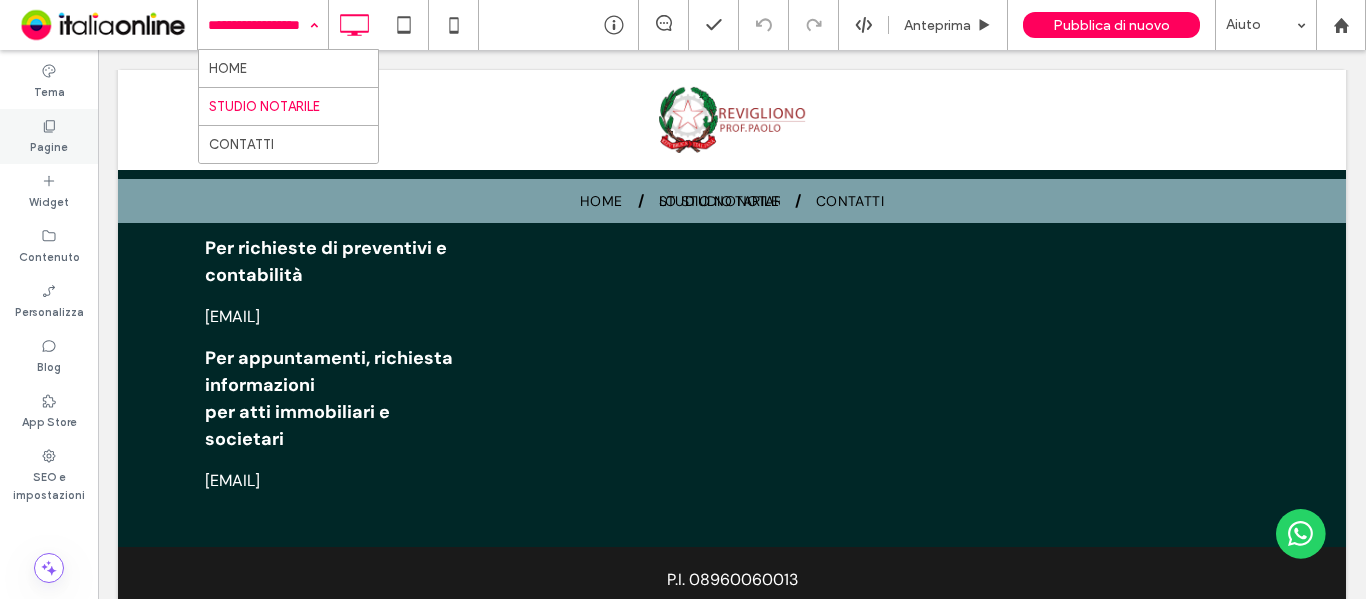 click on "Pagine" at bounding box center [49, 145] 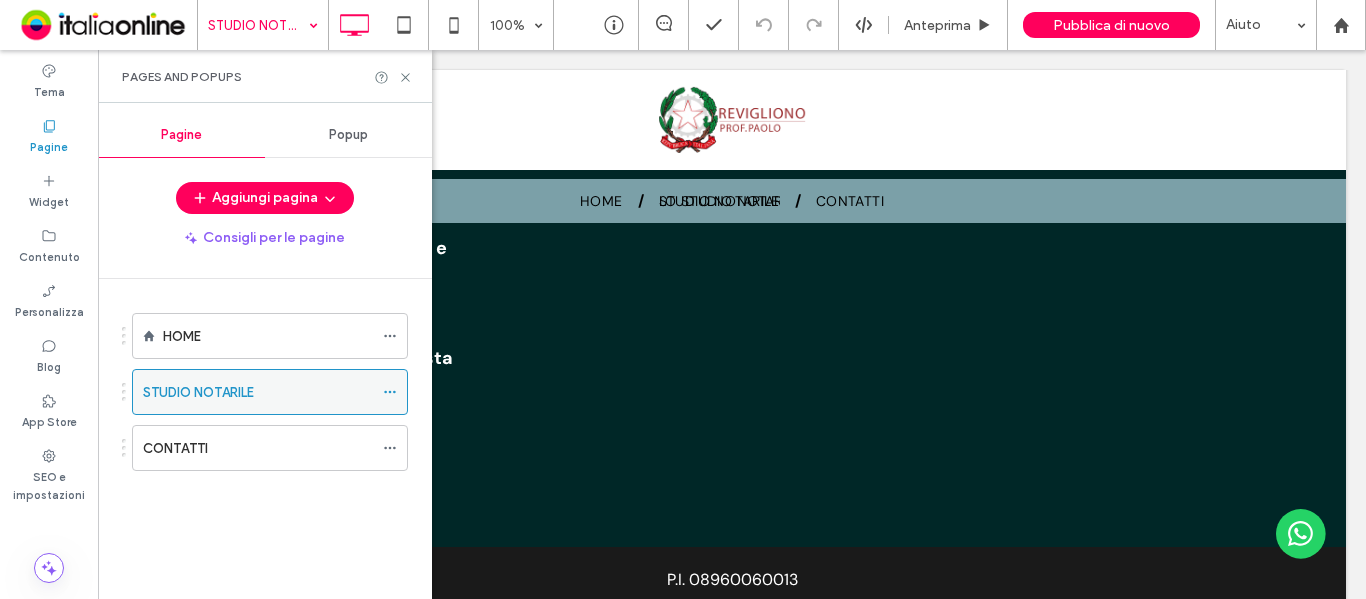 click 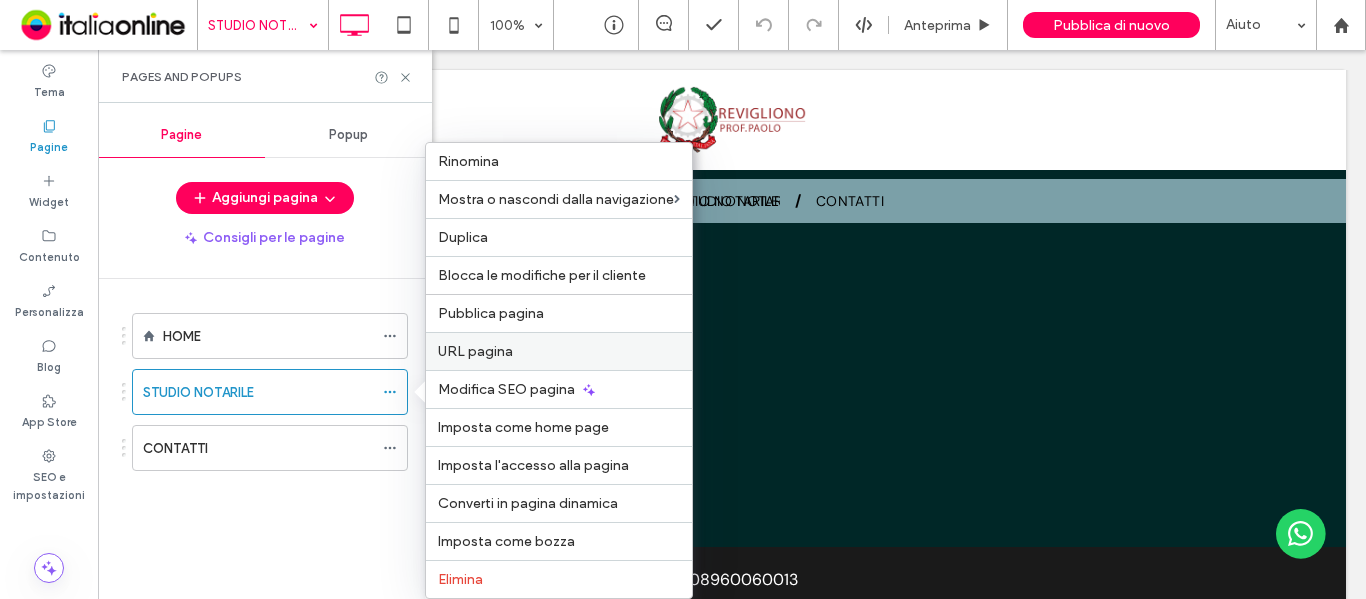 click on "URL pagina" at bounding box center (475, 351) 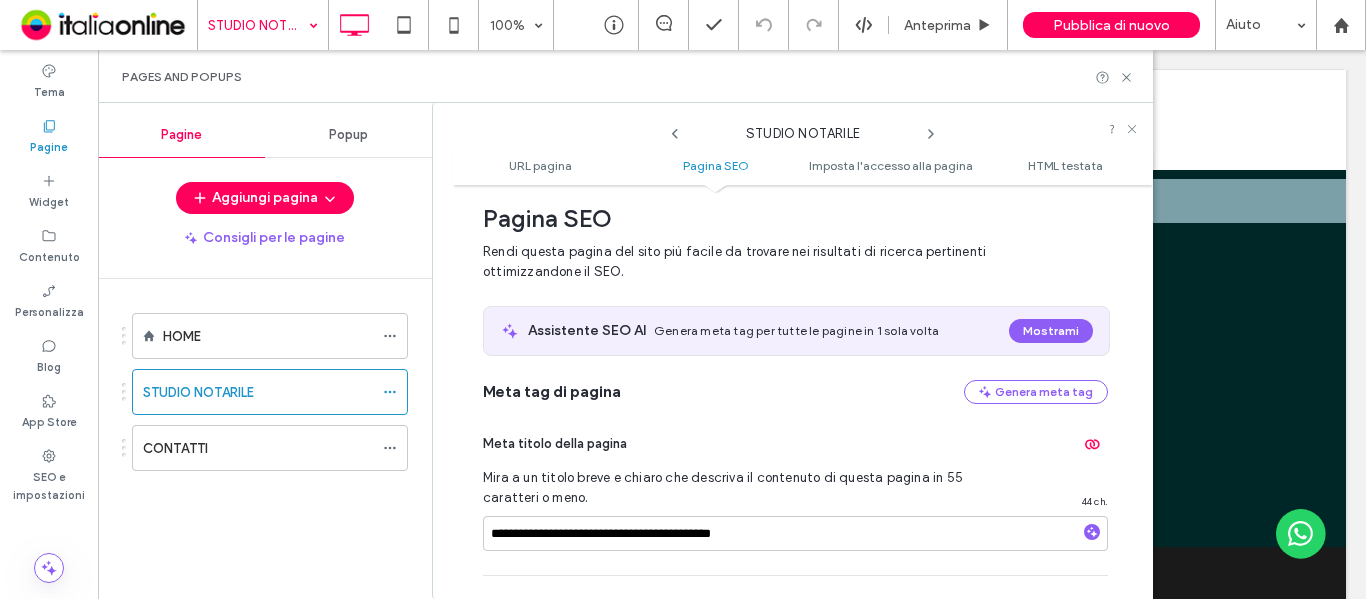 scroll, scrollTop: 410, scrollLeft: 0, axis: vertical 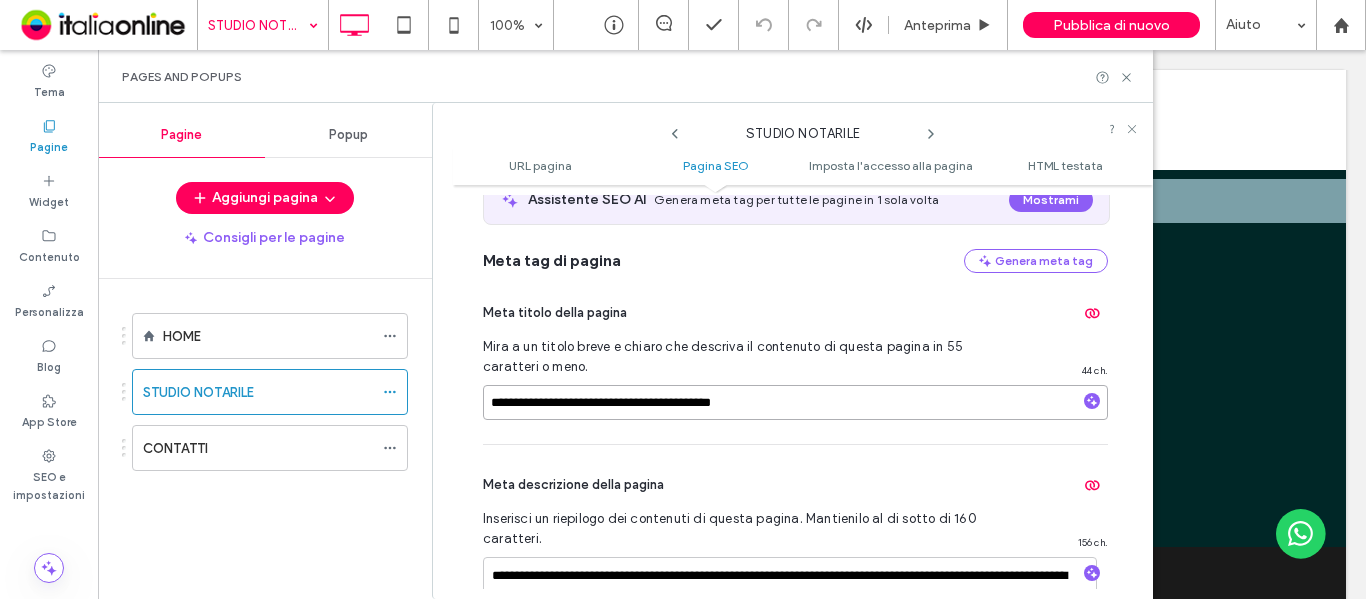 drag, startPoint x: 625, startPoint y: 401, endPoint x: 611, endPoint y: 399, distance: 14.142136 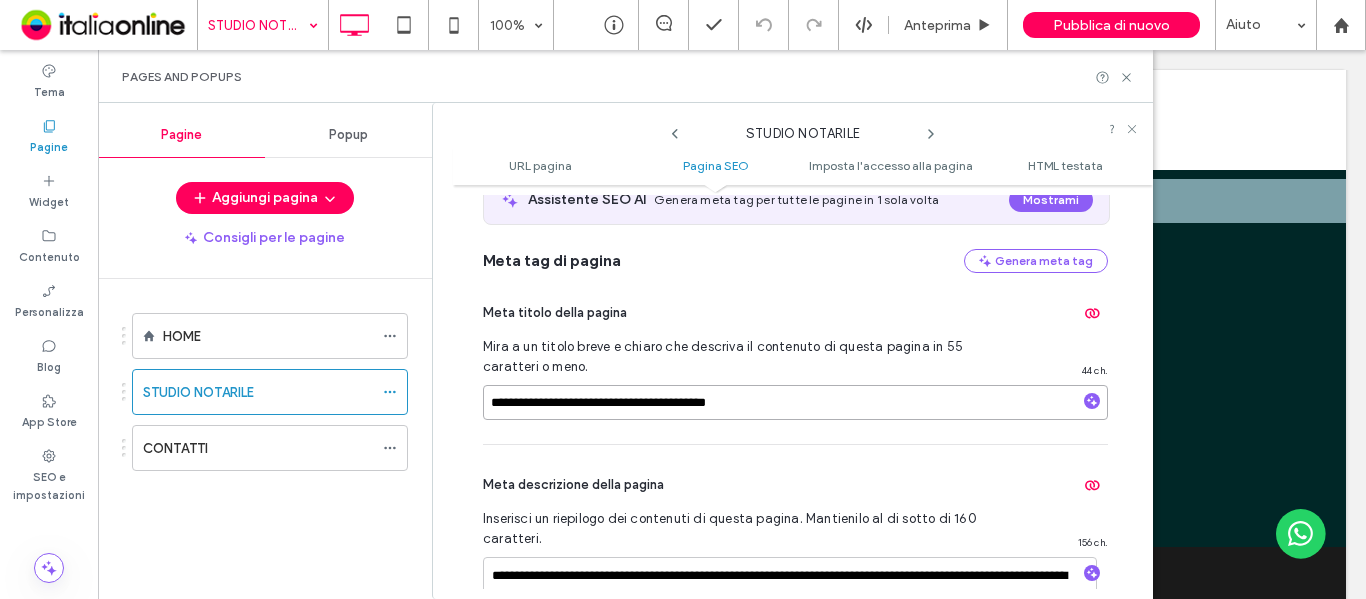 type on "**********" 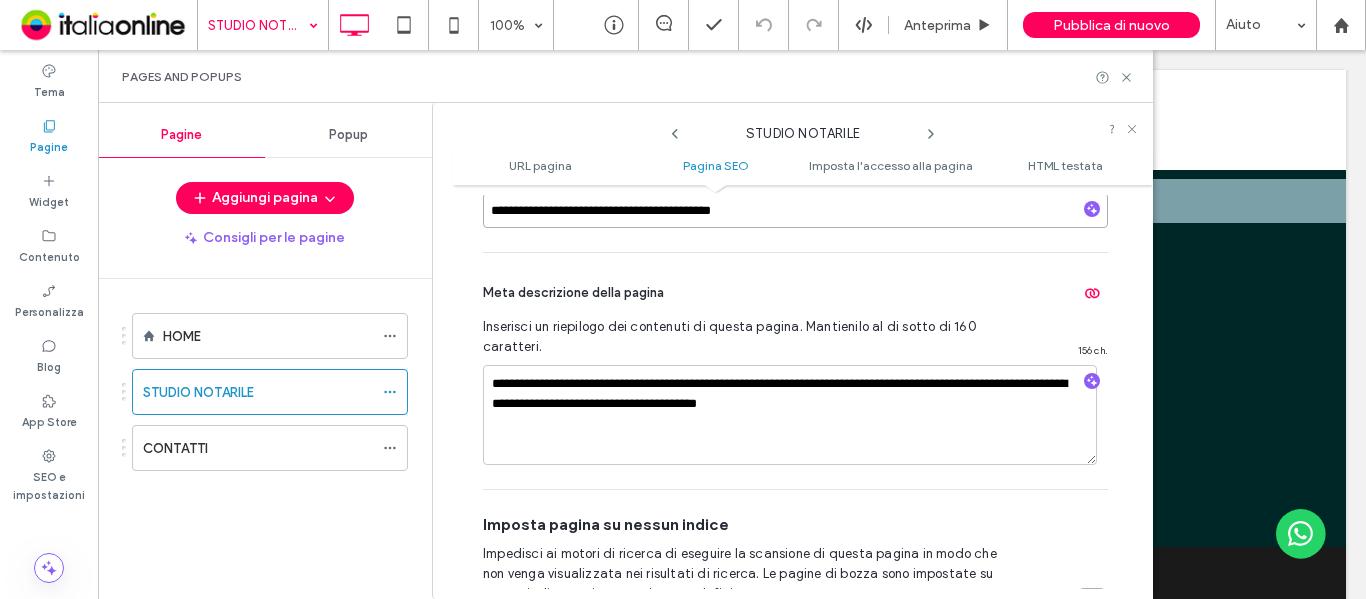 scroll, scrollTop: 610, scrollLeft: 0, axis: vertical 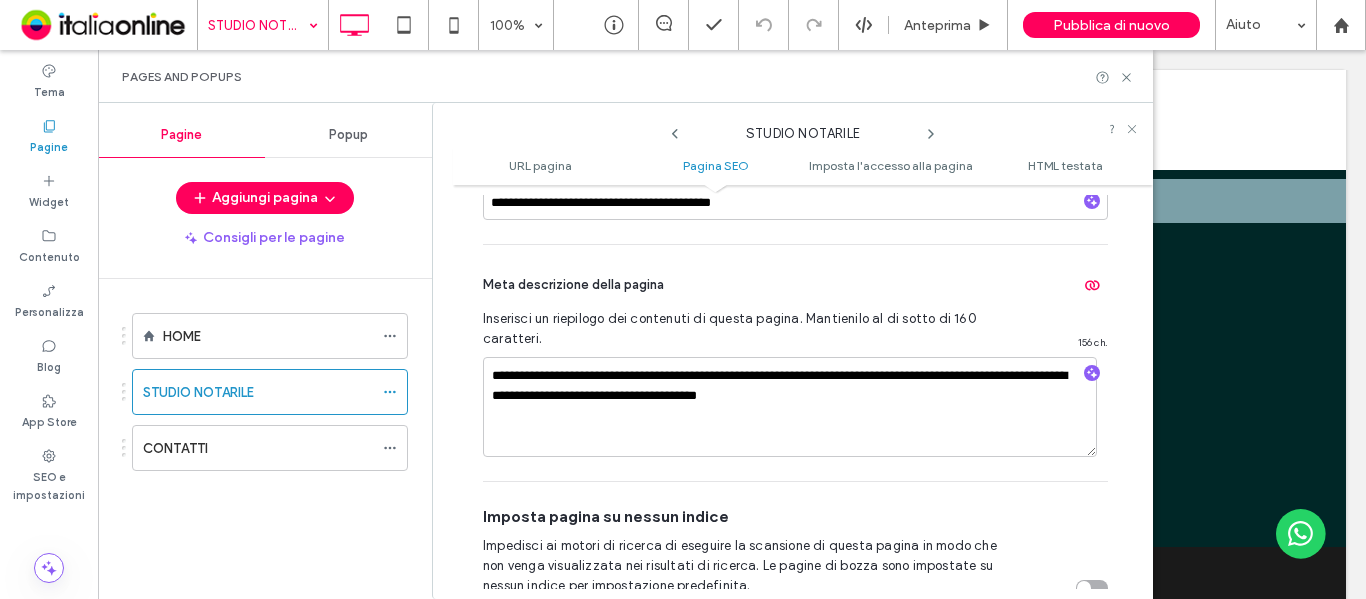 click on "**********" at bounding box center (795, 363) 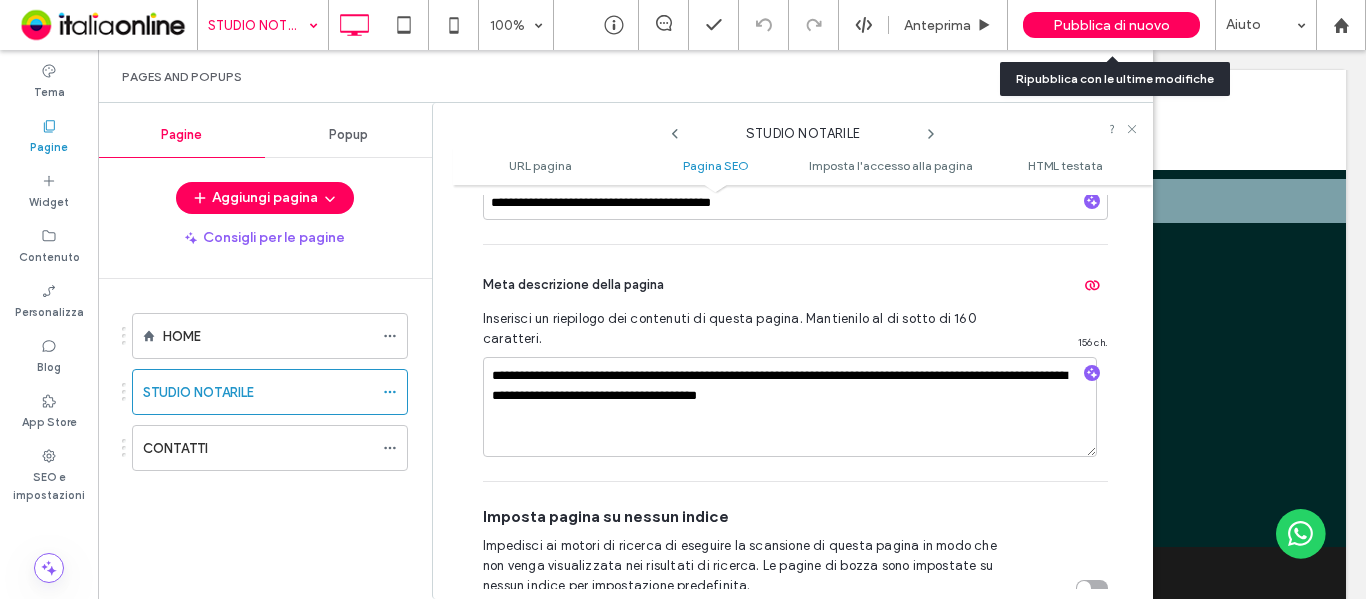click on "Pubblica di nuovo" at bounding box center (1111, 25) 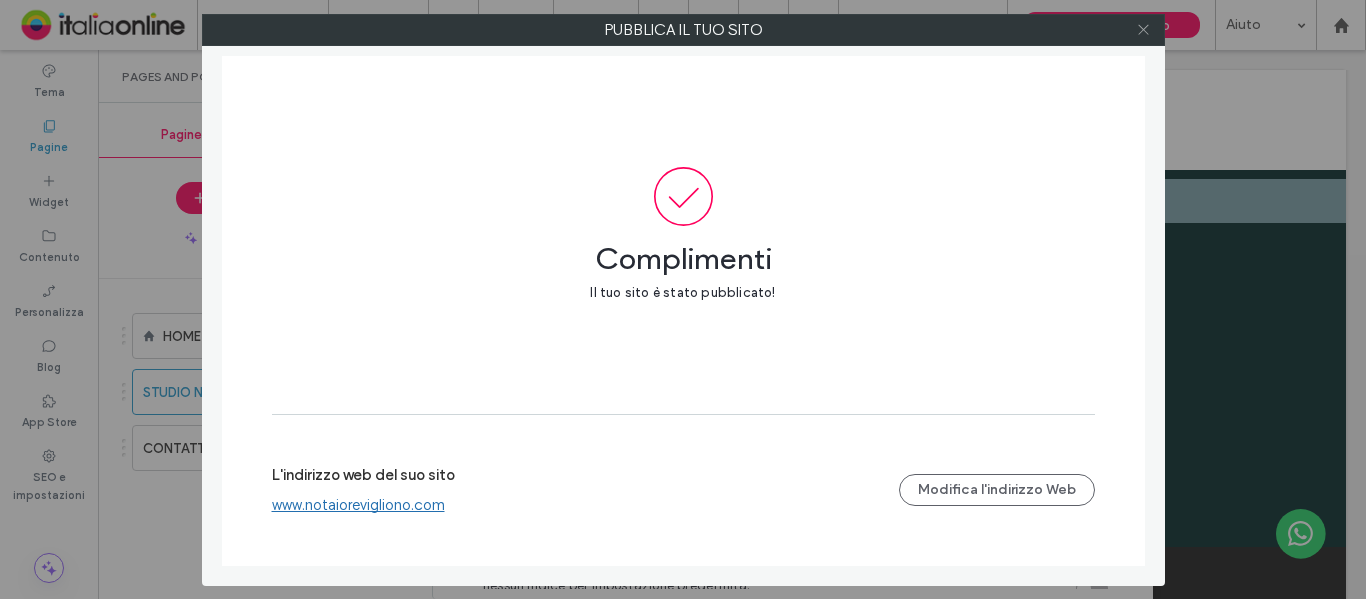 click at bounding box center (1143, 30) 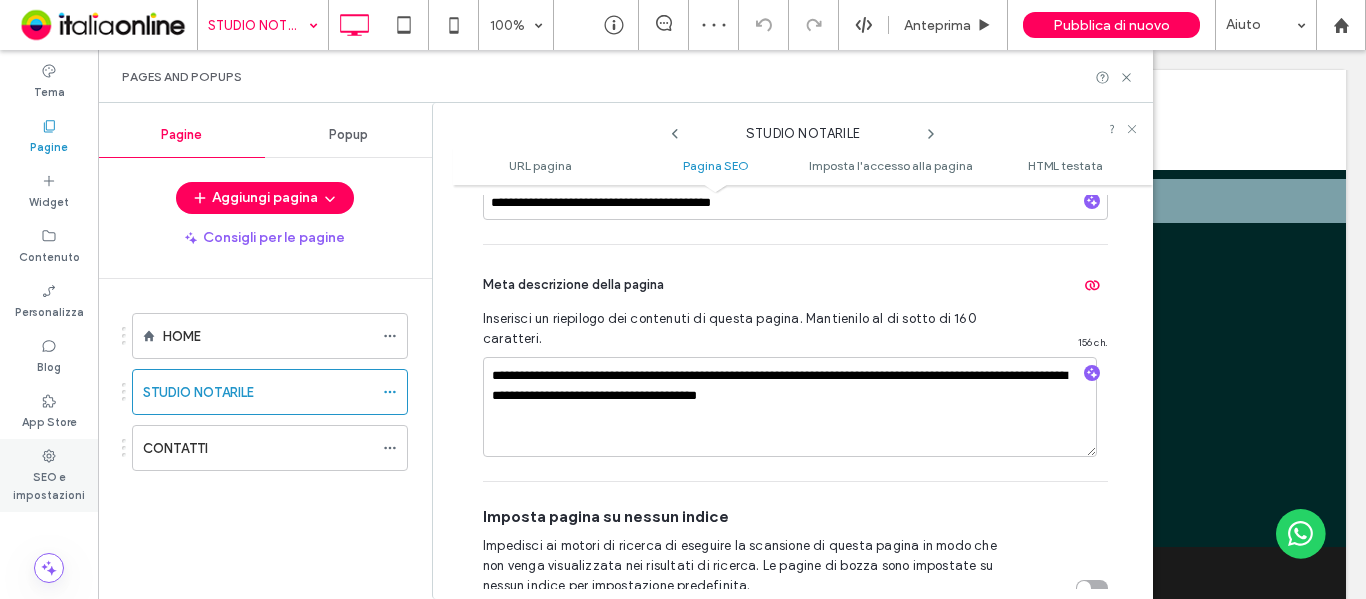 click 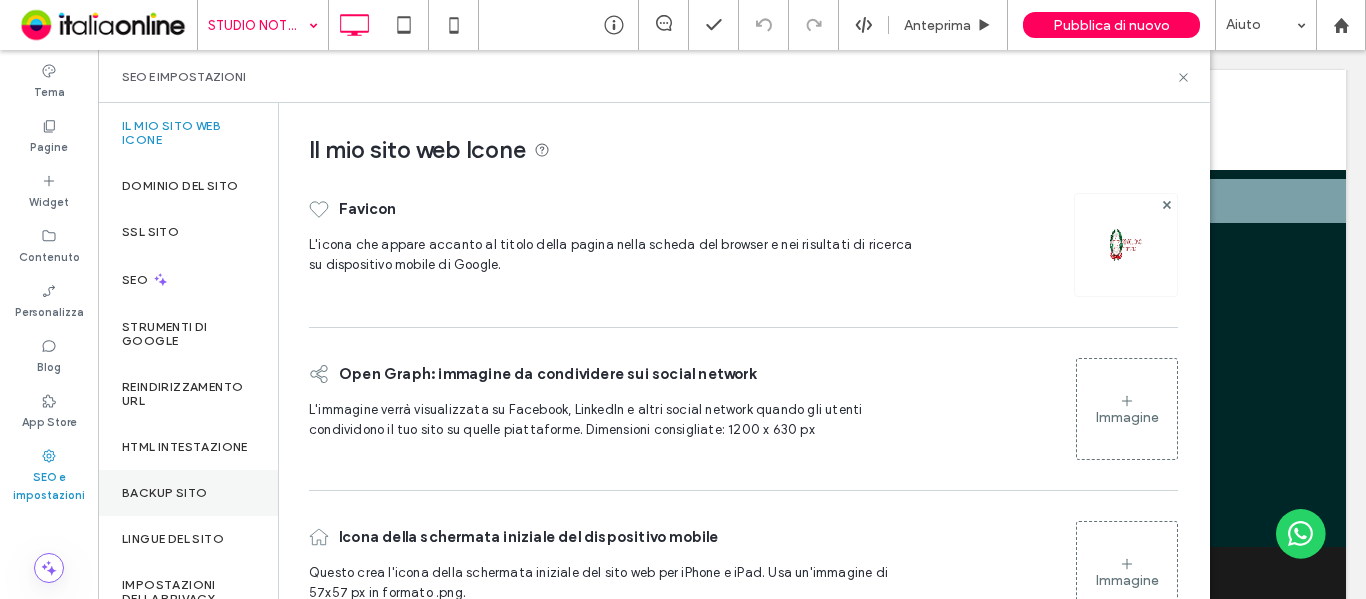 click on "Backup sito" at bounding box center (164, 493) 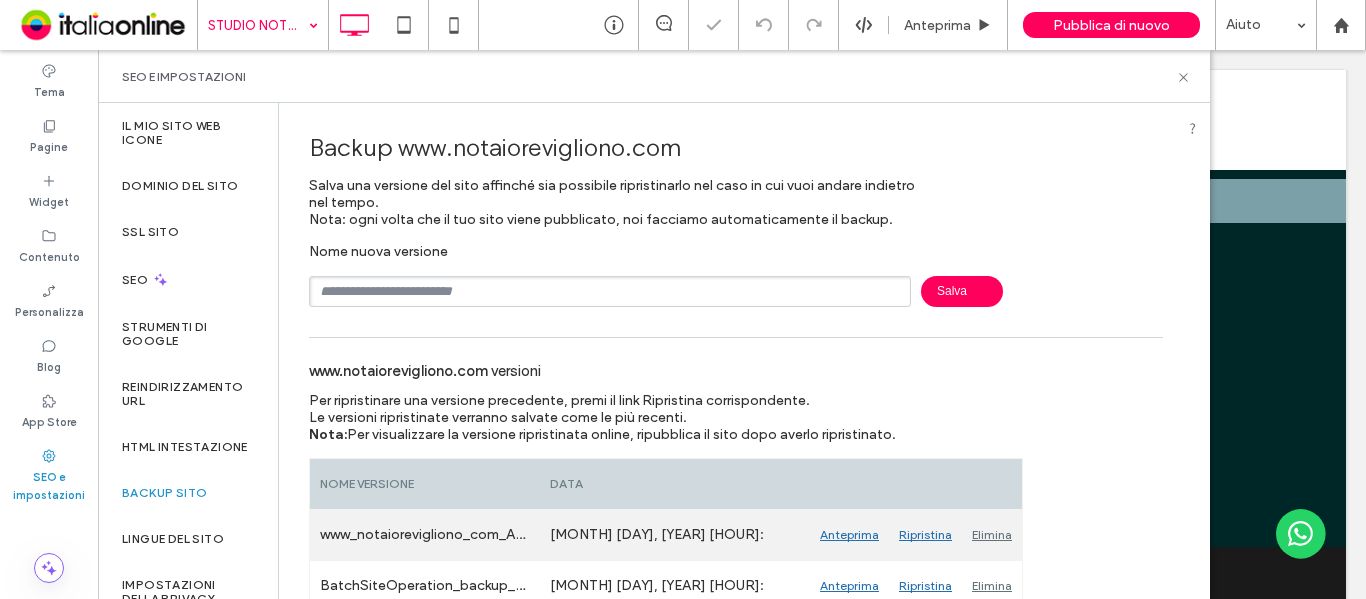 click on "Elimina" at bounding box center (992, 535) 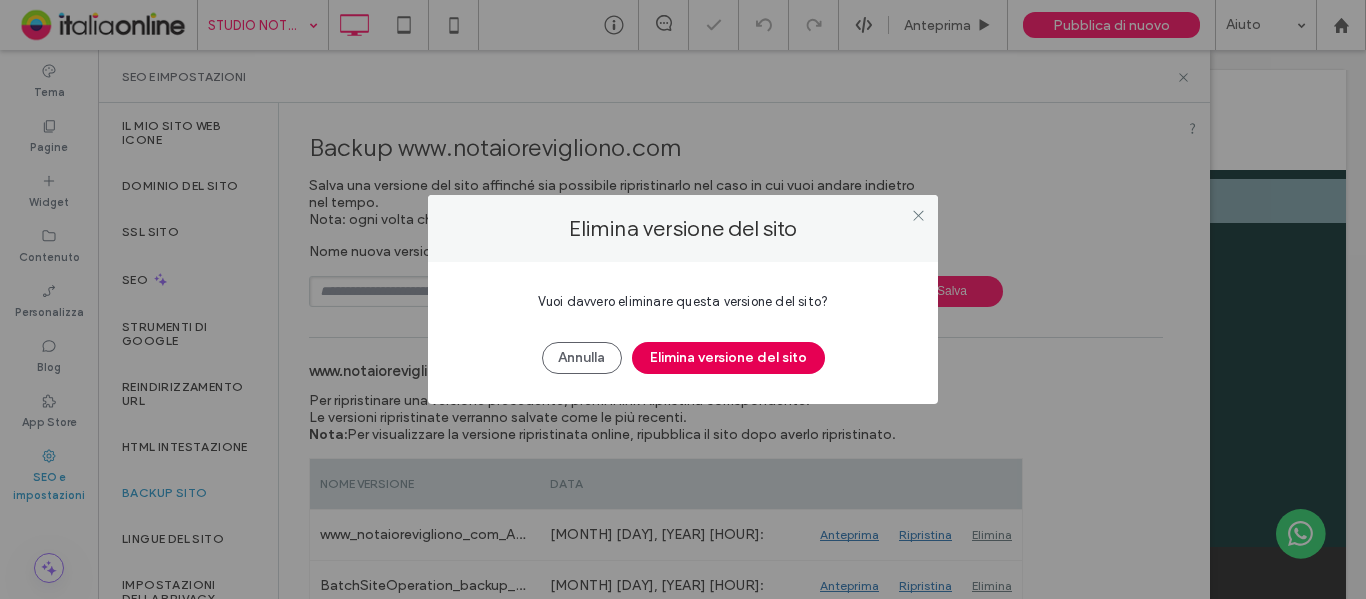 click on "Elimina versione del sito" at bounding box center [728, 358] 